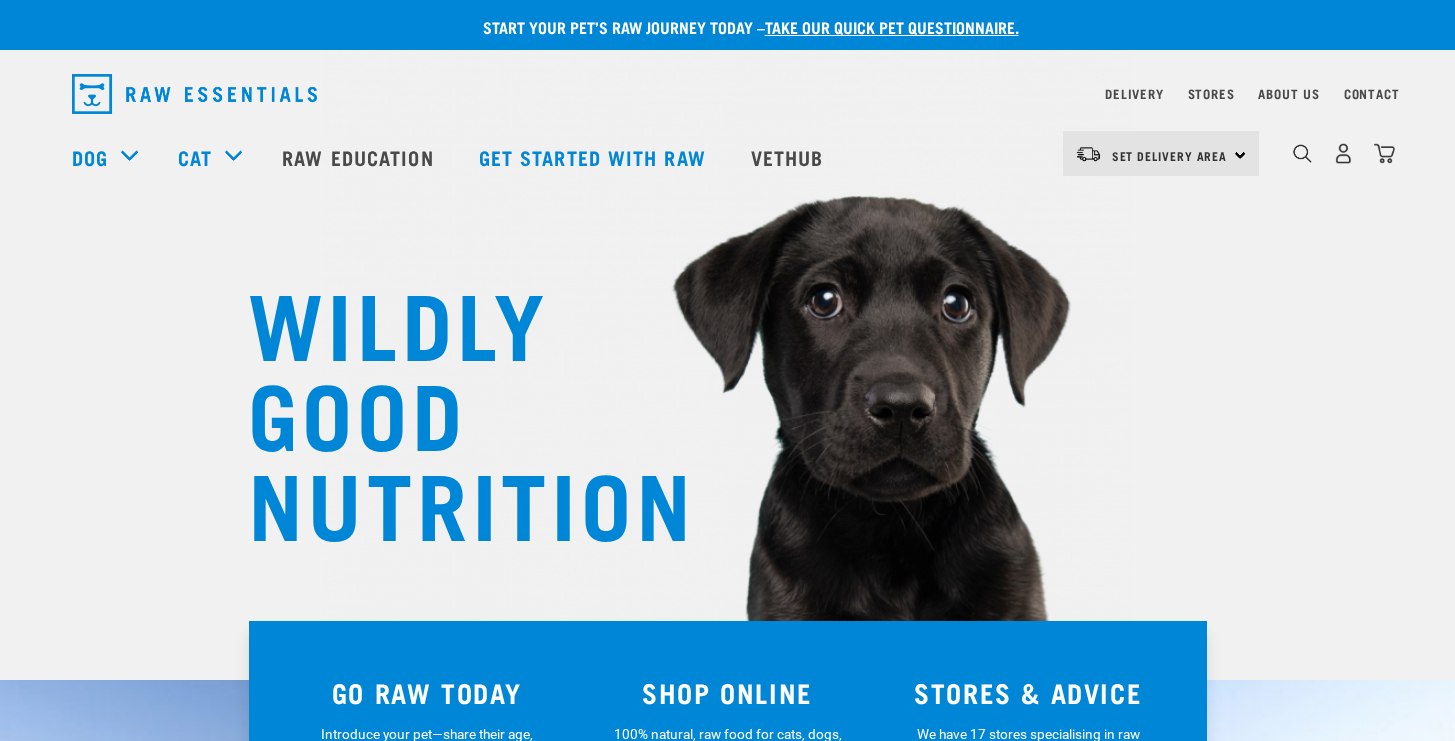 scroll, scrollTop: 0, scrollLeft: 0, axis: both 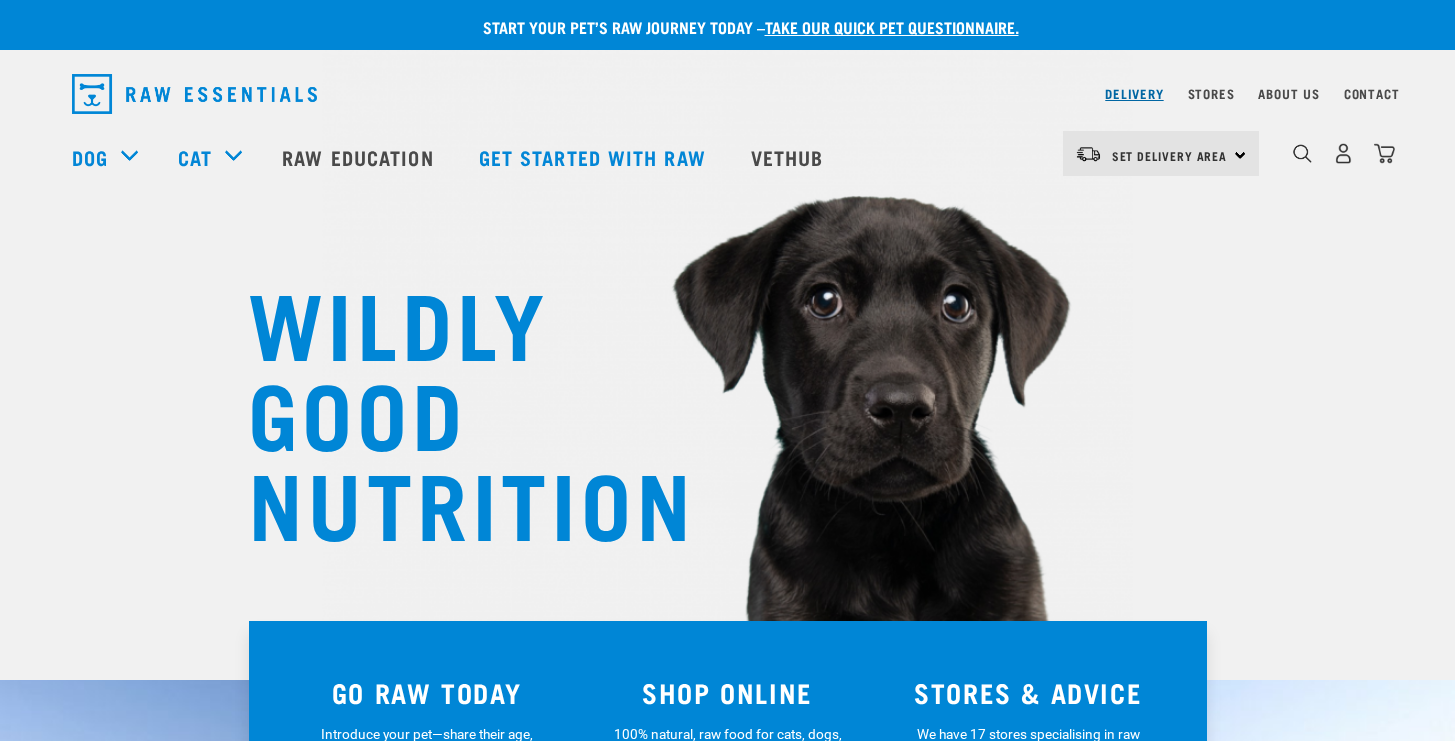 click on "Delivery" at bounding box center (1134, 93) 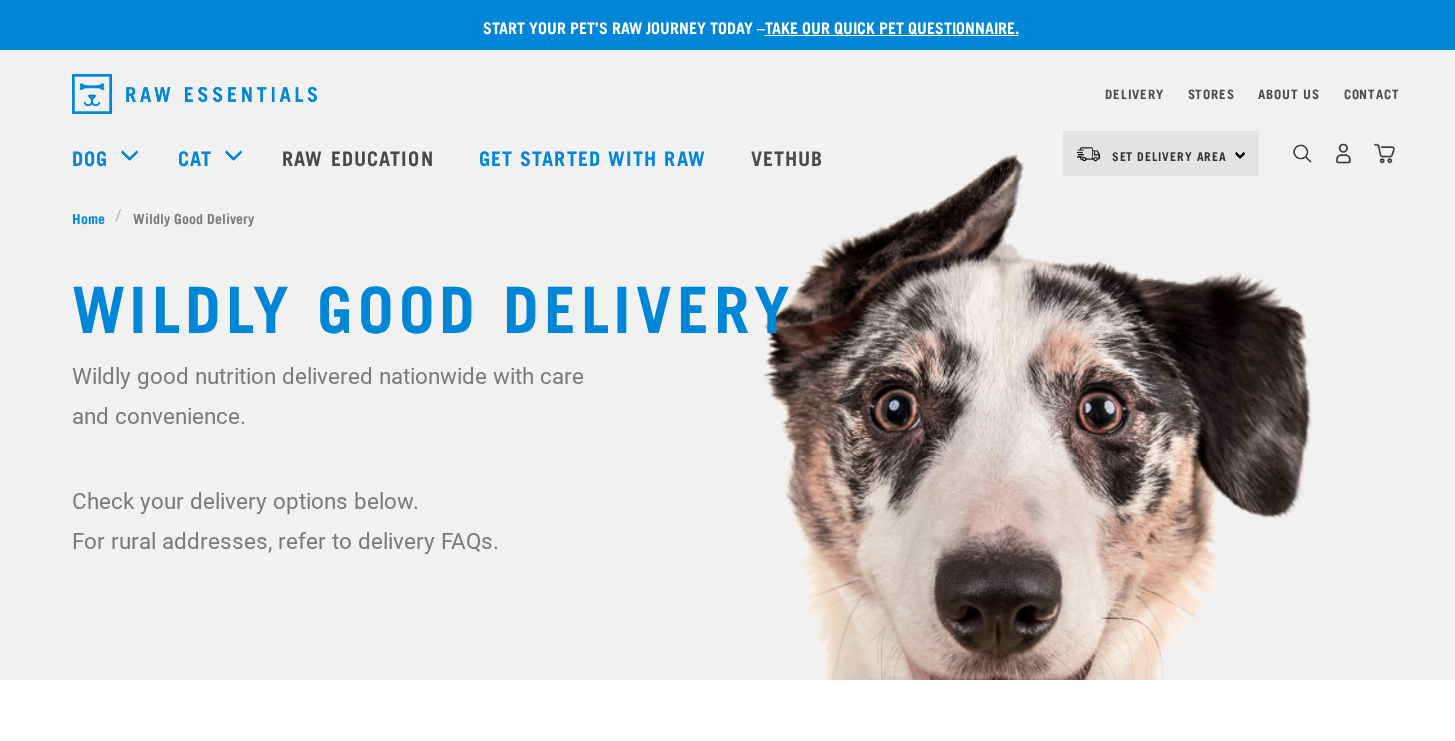 scroll, scrollTop: 0, scrollLeft: 0, axis: both 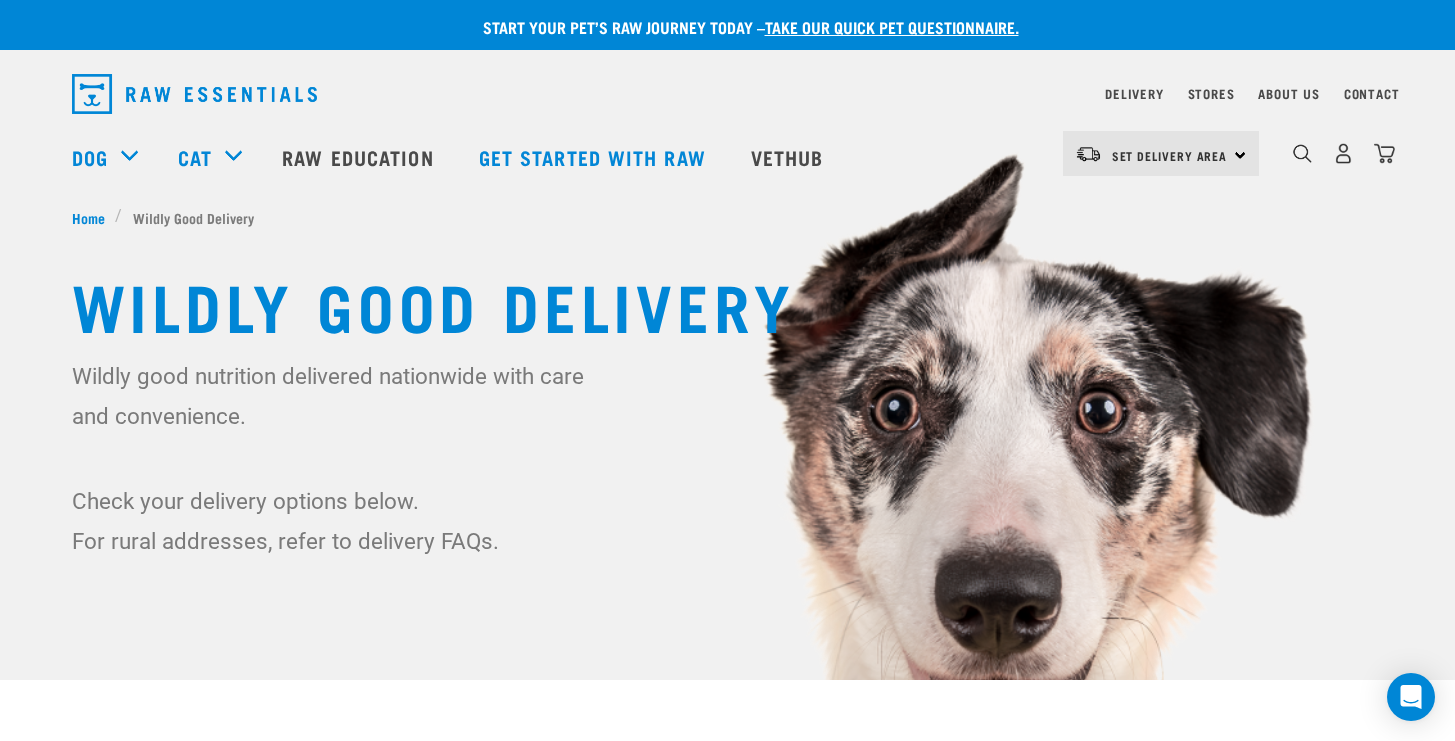 click on "Delivery" at bounding box center (1134, 93) 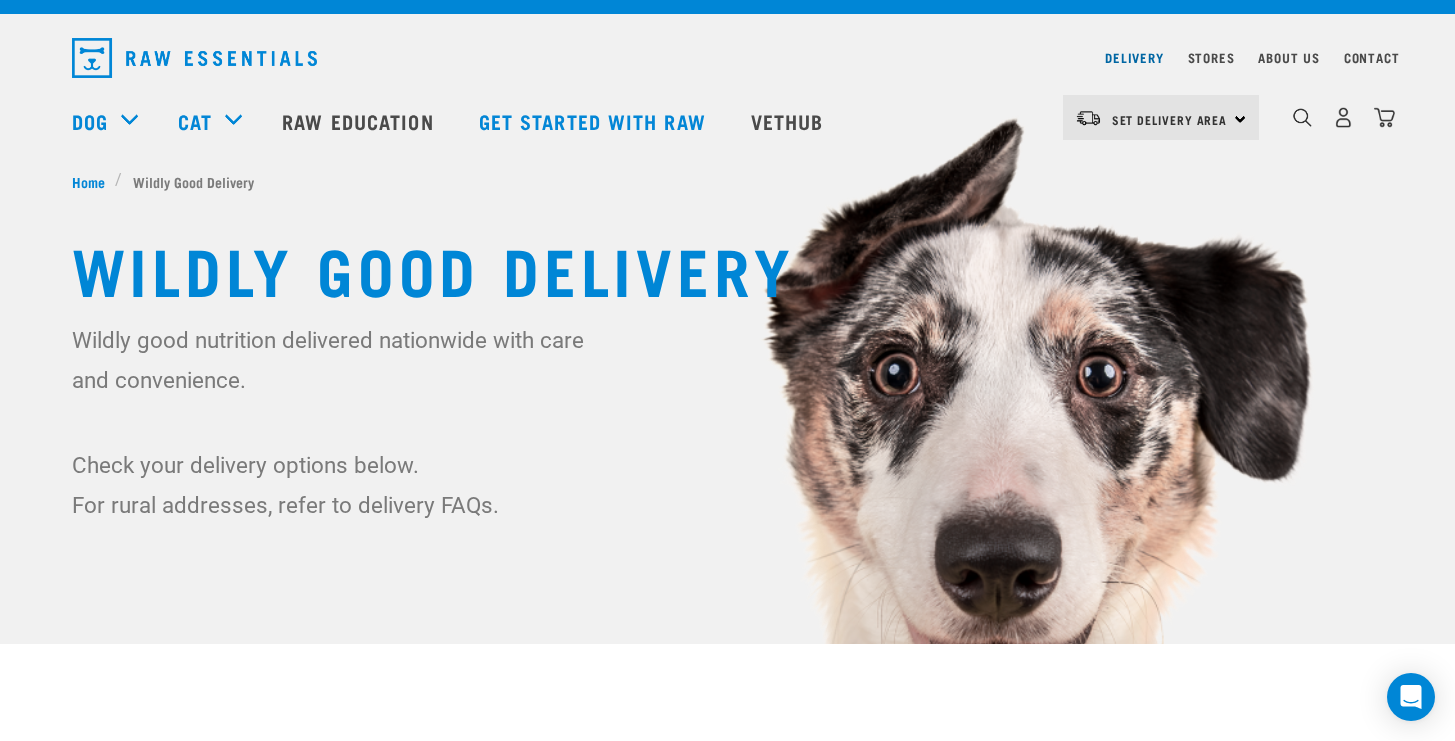scroll, scrollTop: 44, scrollLeft: 0, axis: vertical 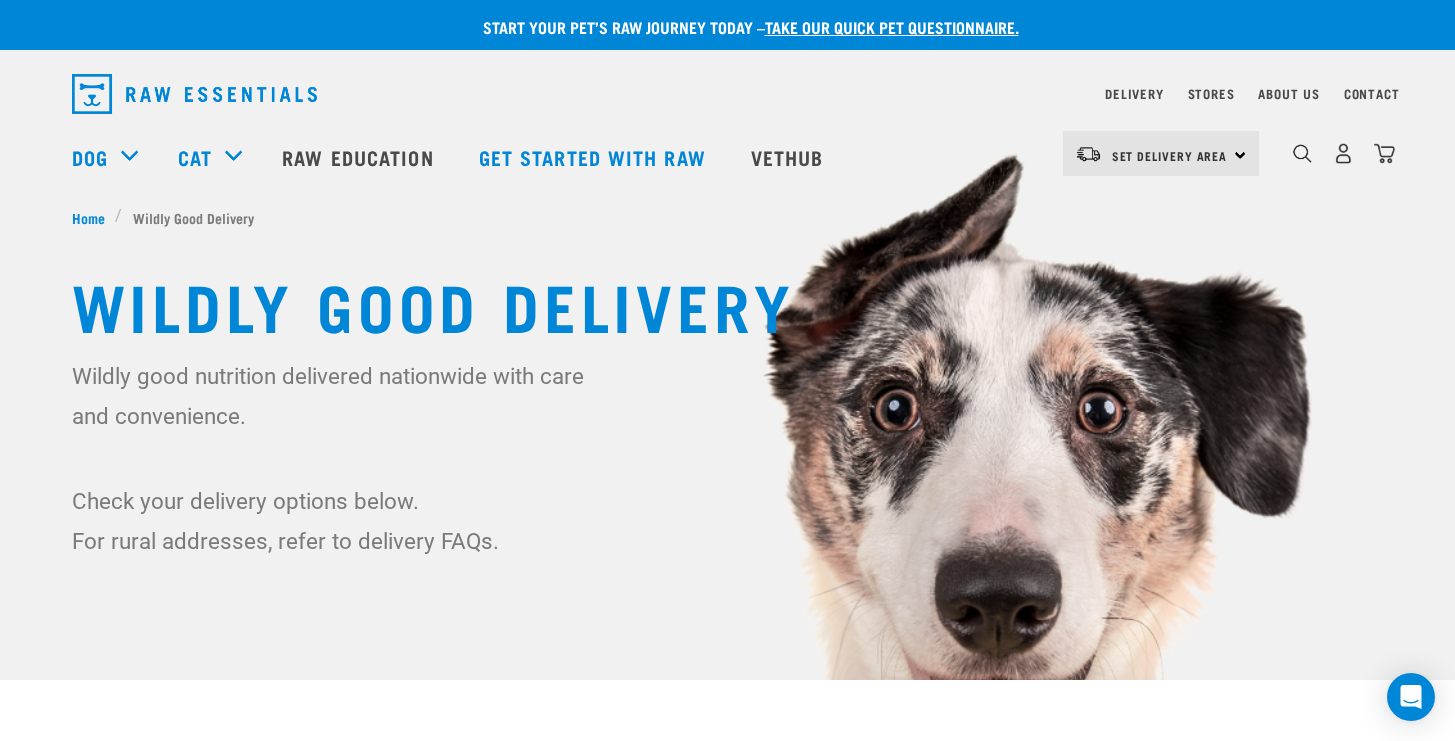 click on "Set Delivery Area
North Island
South Island" at bounding box center [1161, 153] 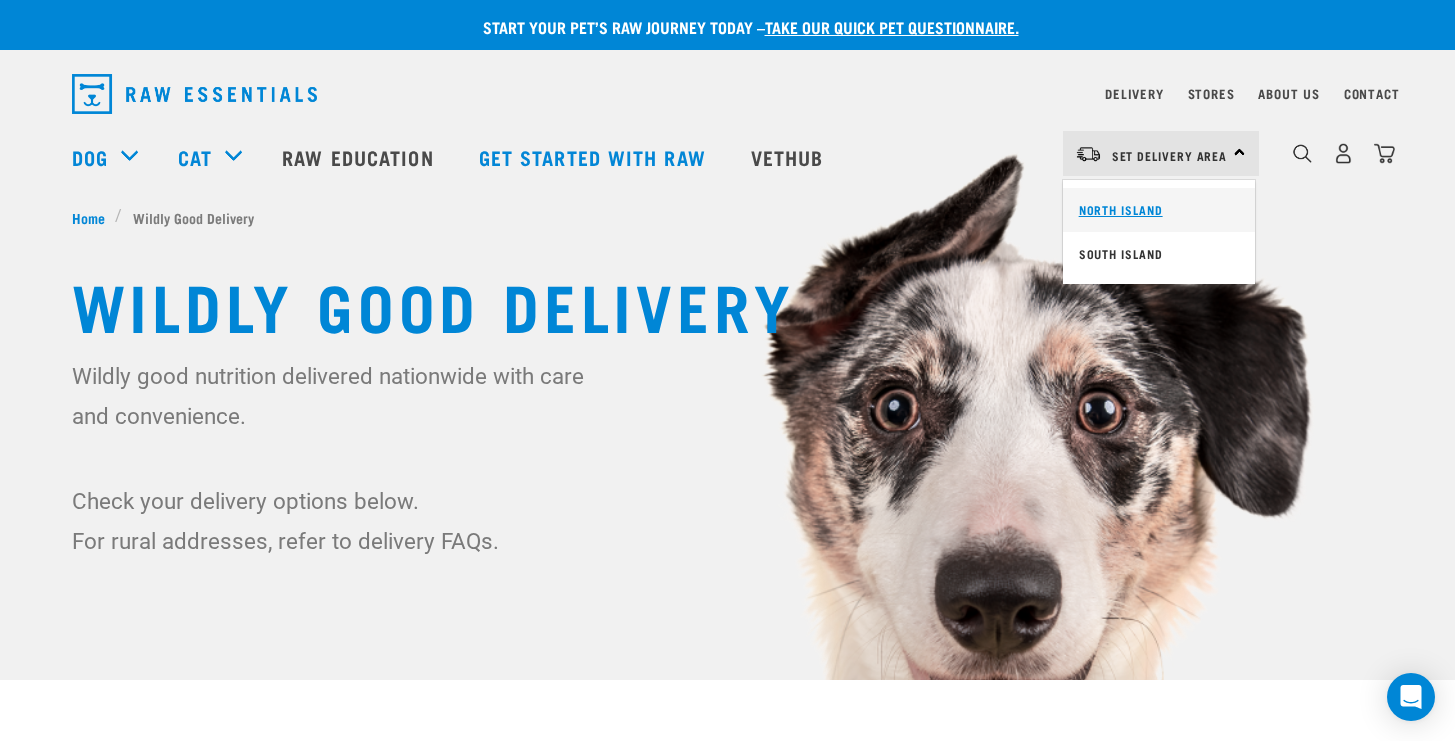 click on "North Island" at bounding box center (1159, 210) 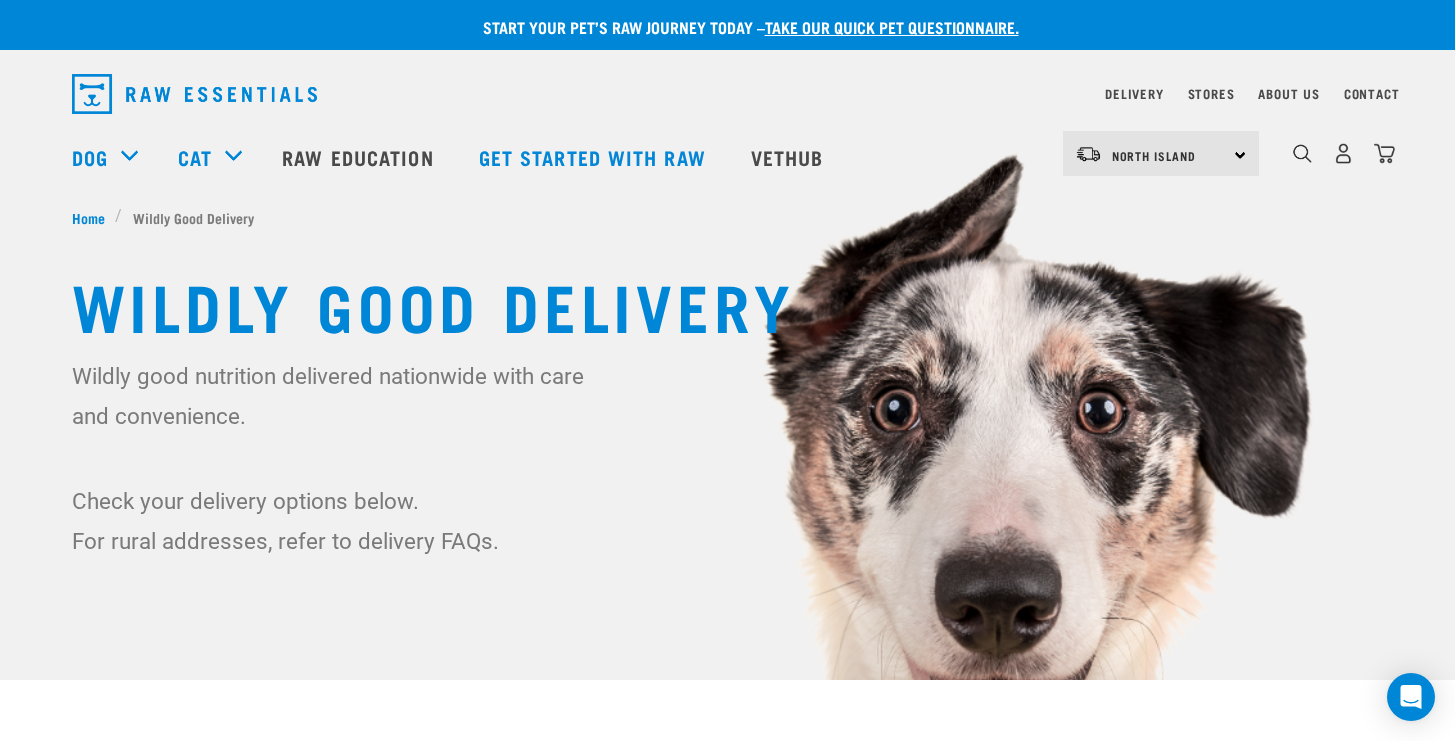 scroll, scrollTop: 81, scrollLeft: 0, axis: vertical 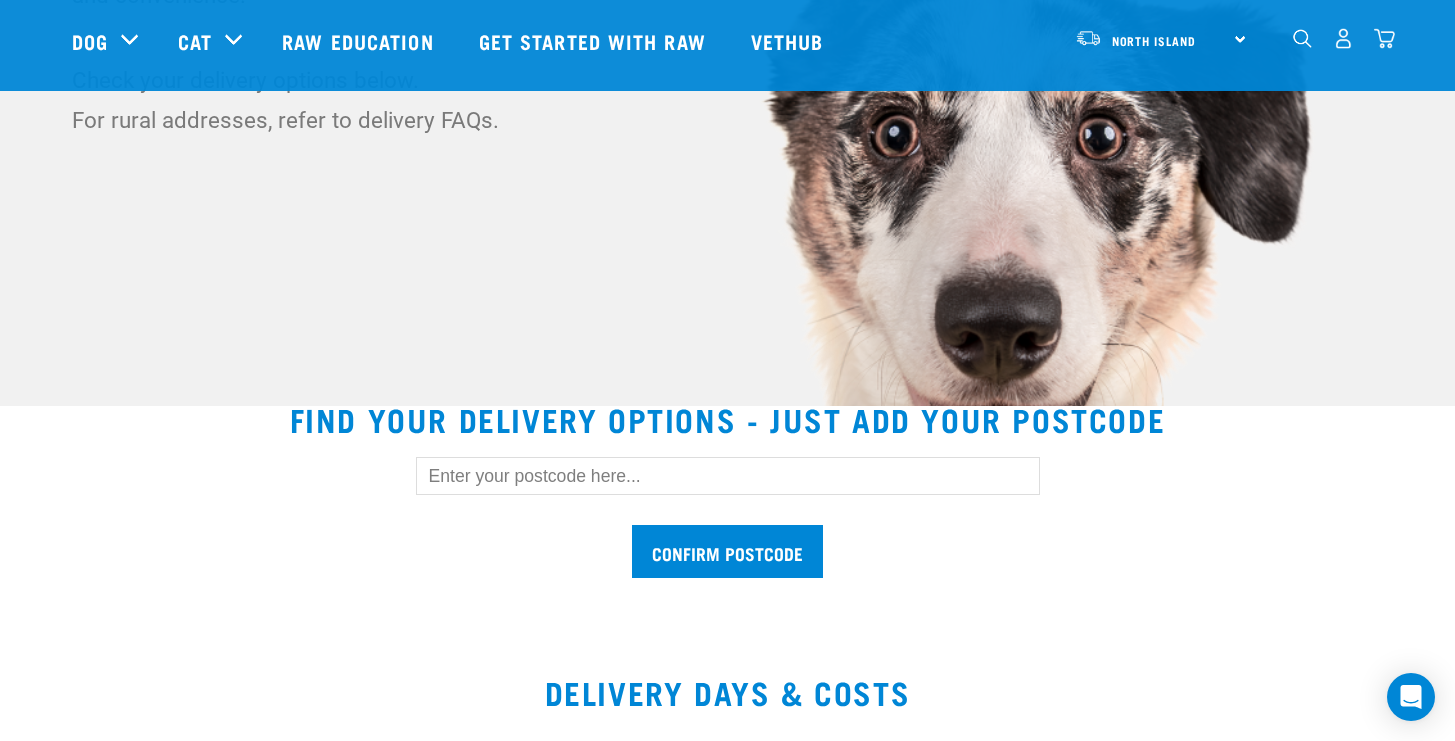 click at bounding box center (728, 476) 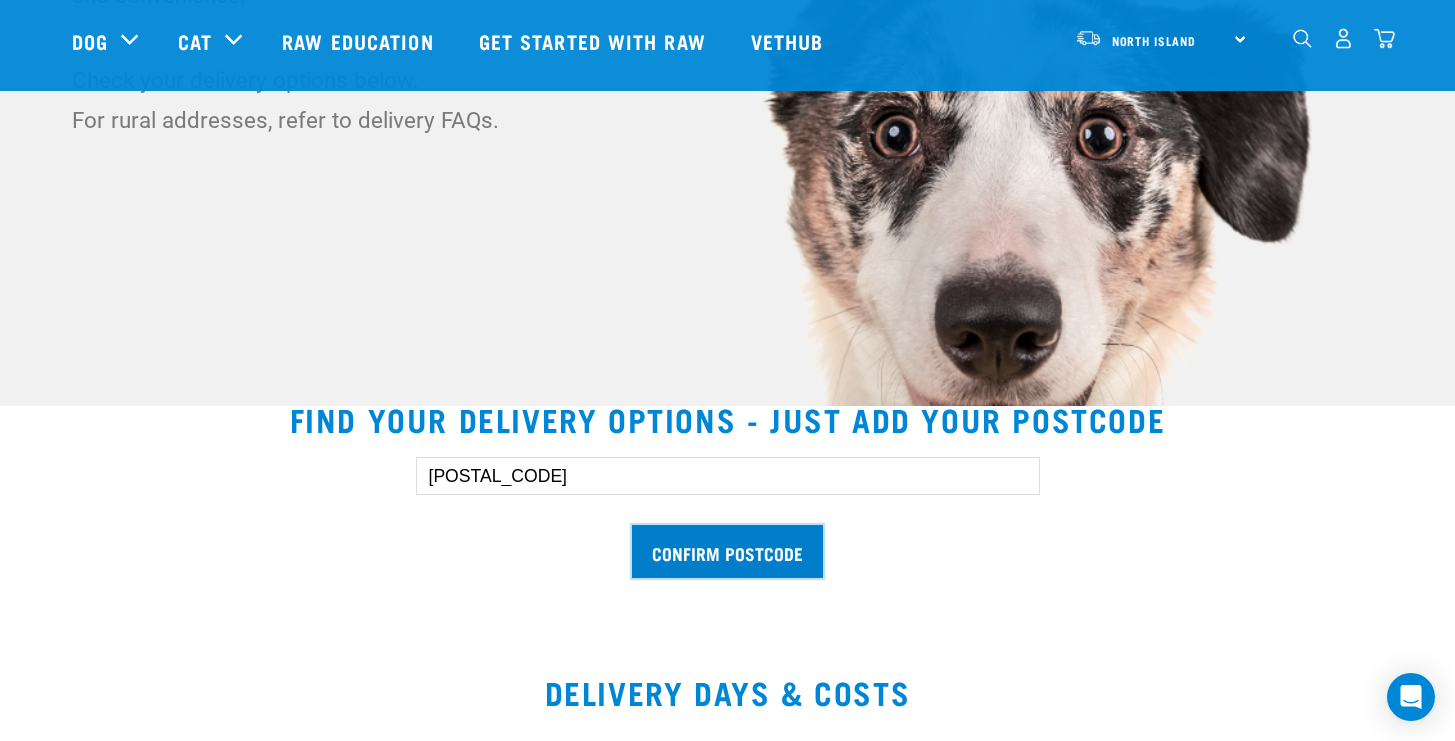 click on "Confirm postcode" at bounding box center (727, 551) 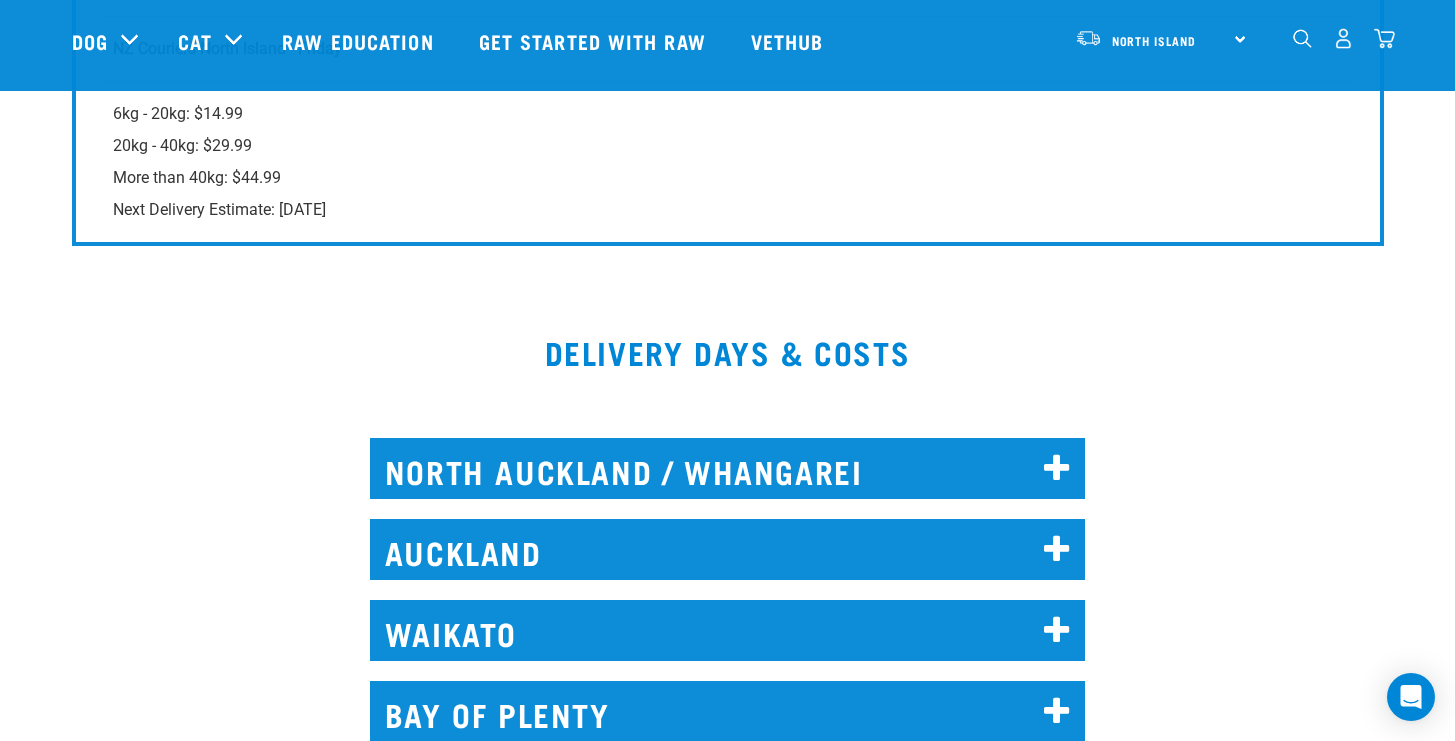 scroll, scrollTop: 1418, scrollLeft: 0, axis: vertical 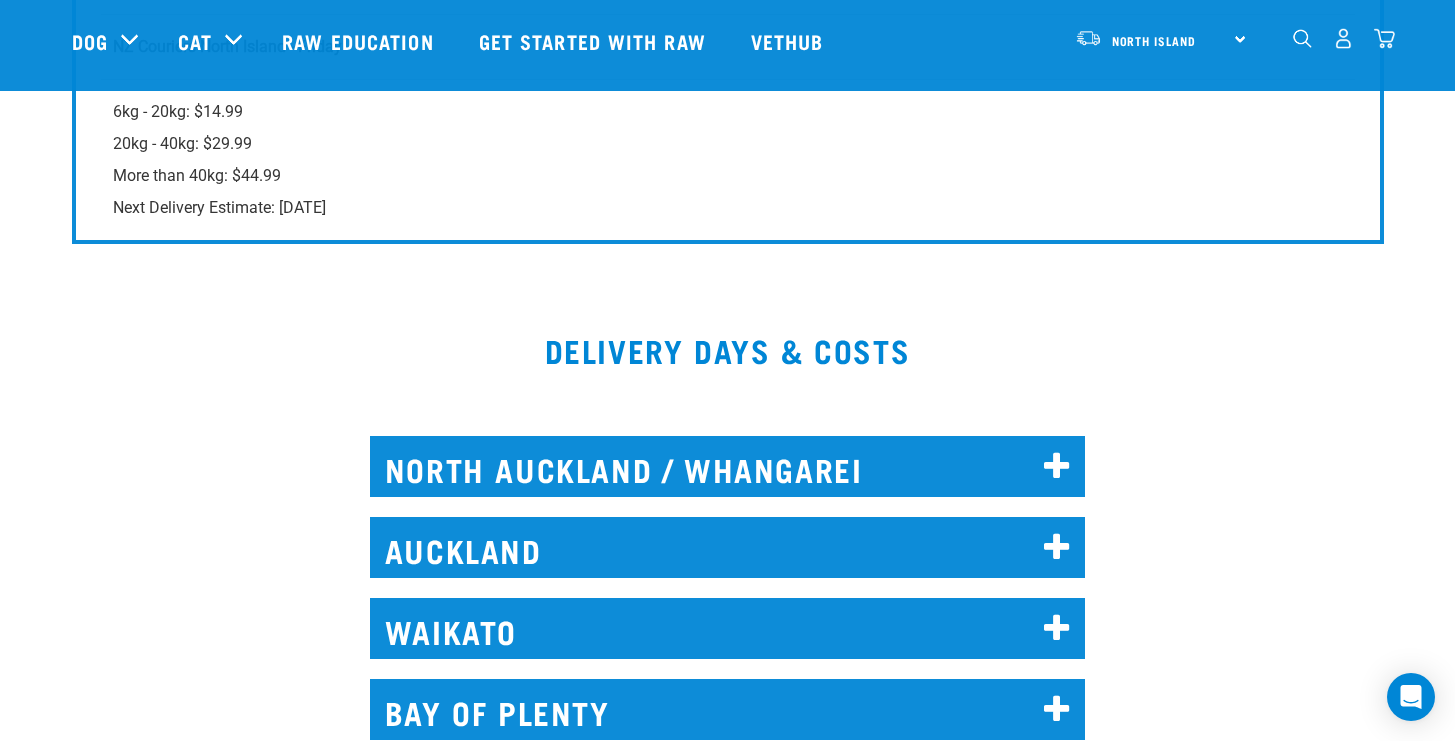 click on "NORTH AUCKLAND / WHANGAREI" at bounding box center (728, 466) 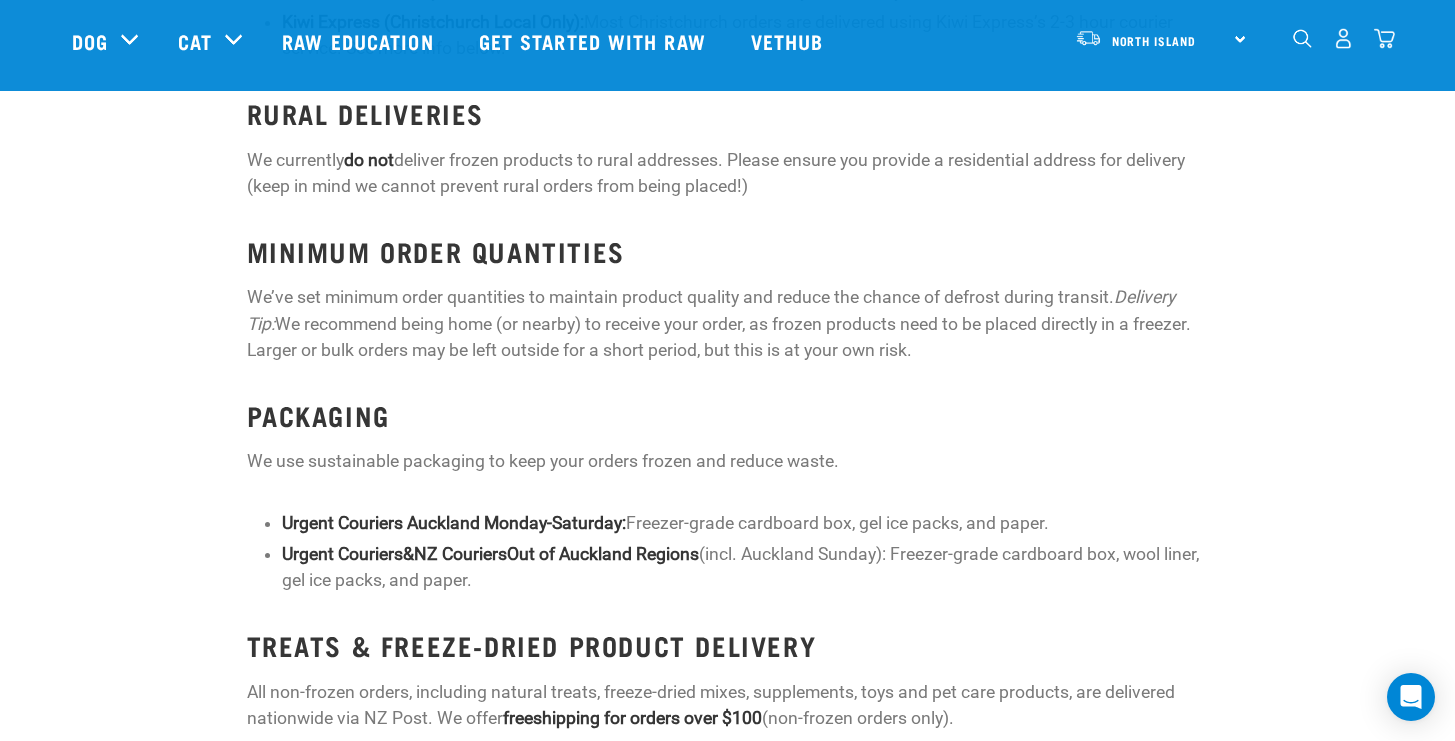 scroll, scrollTop: 3561, scrollLeft: 0, axis: vertical 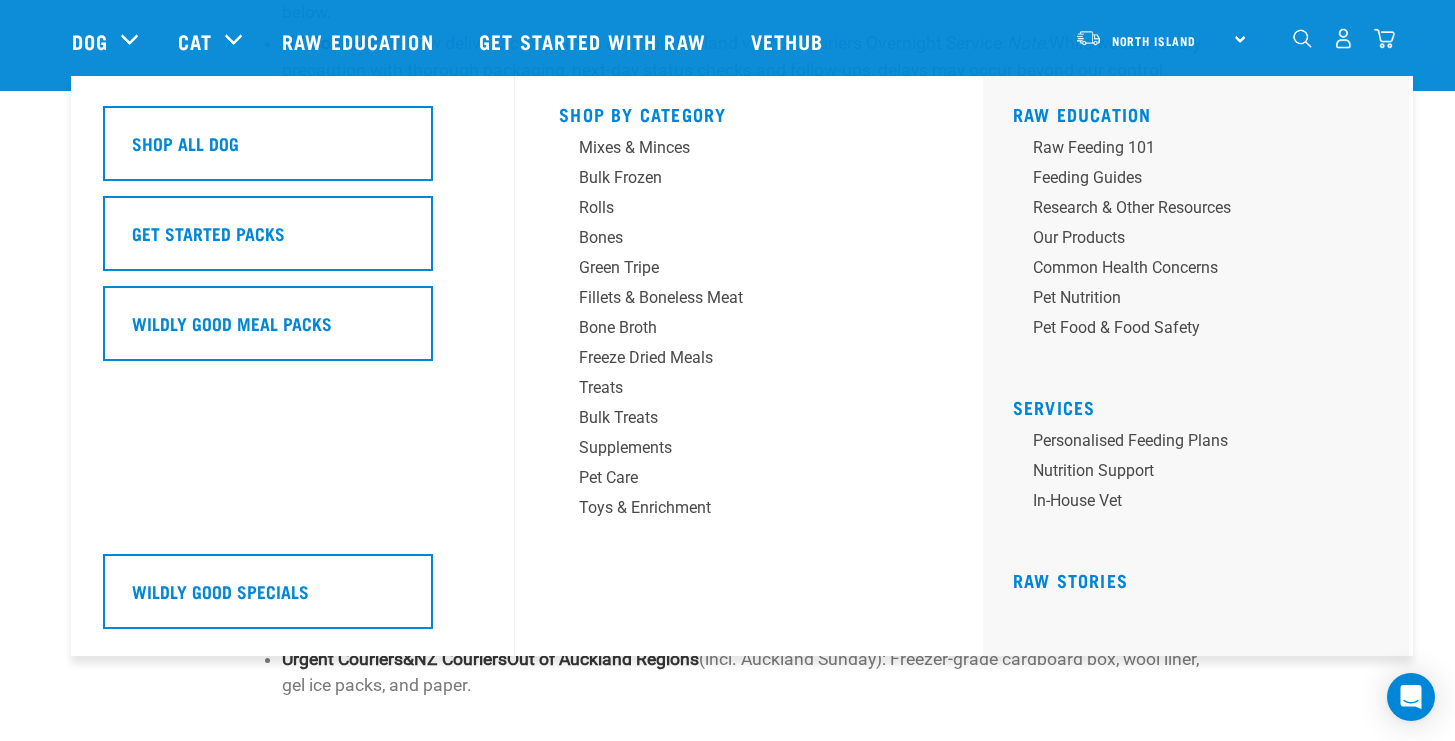 click on "Dog" at bounding box center [115, 41] 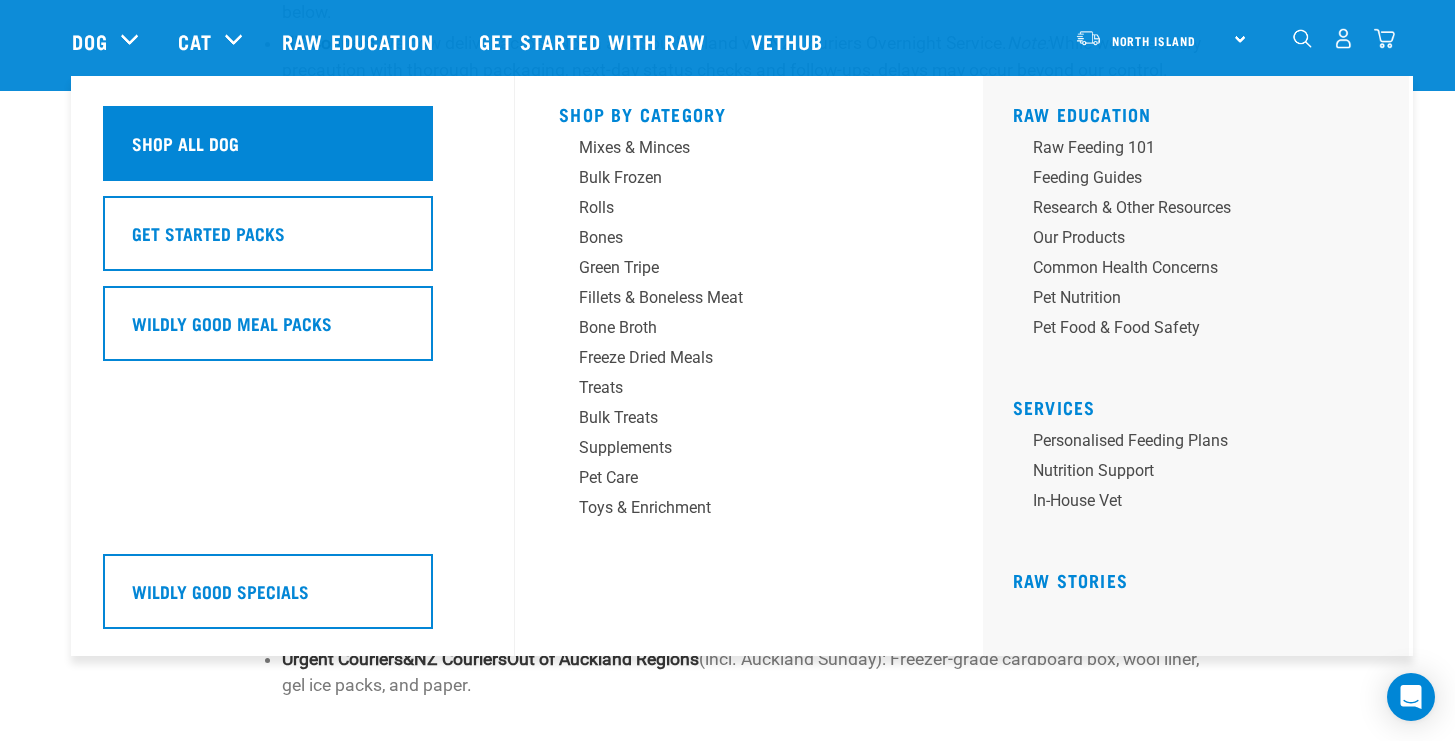 click on "Shop All Dog" at bounding box center (185, 143) 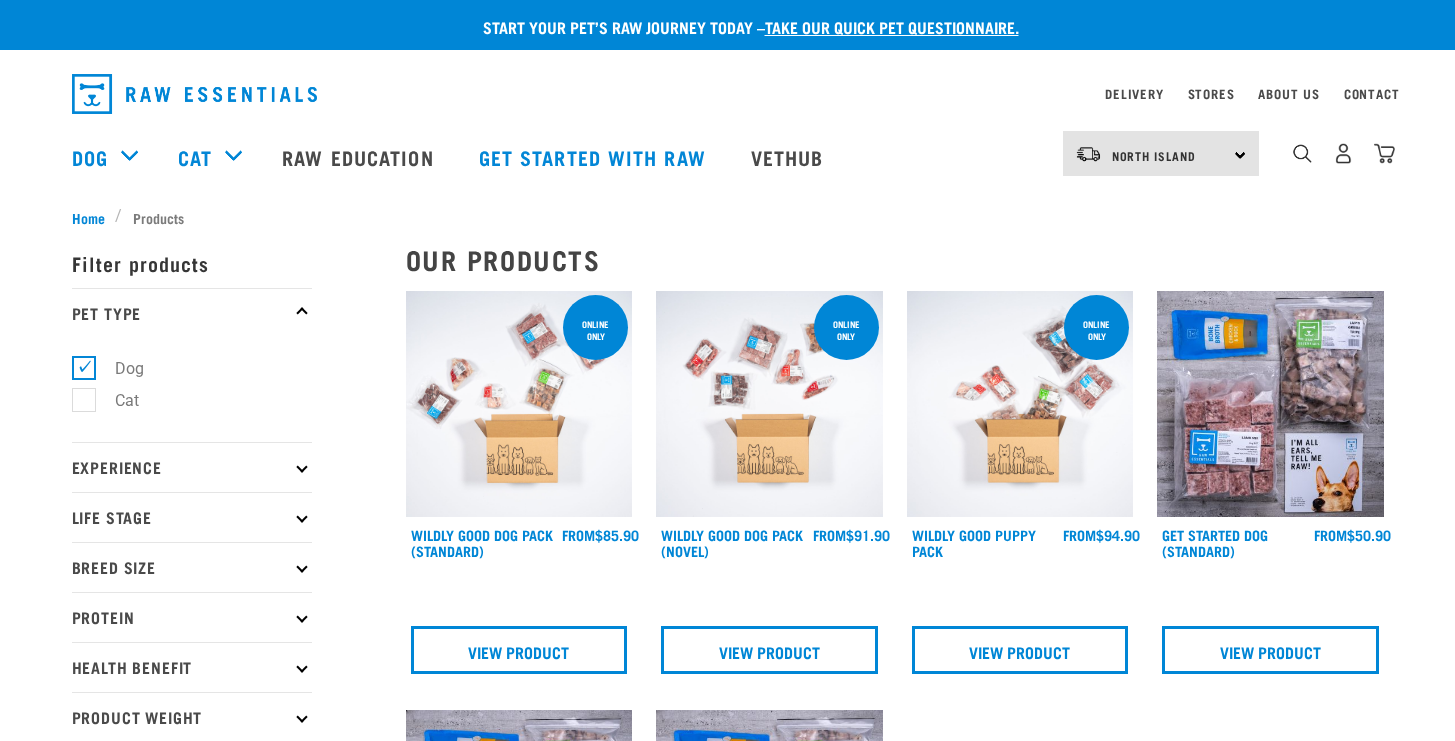 scroll, scrollTop: 0, scrollLeft: 0, axis: both 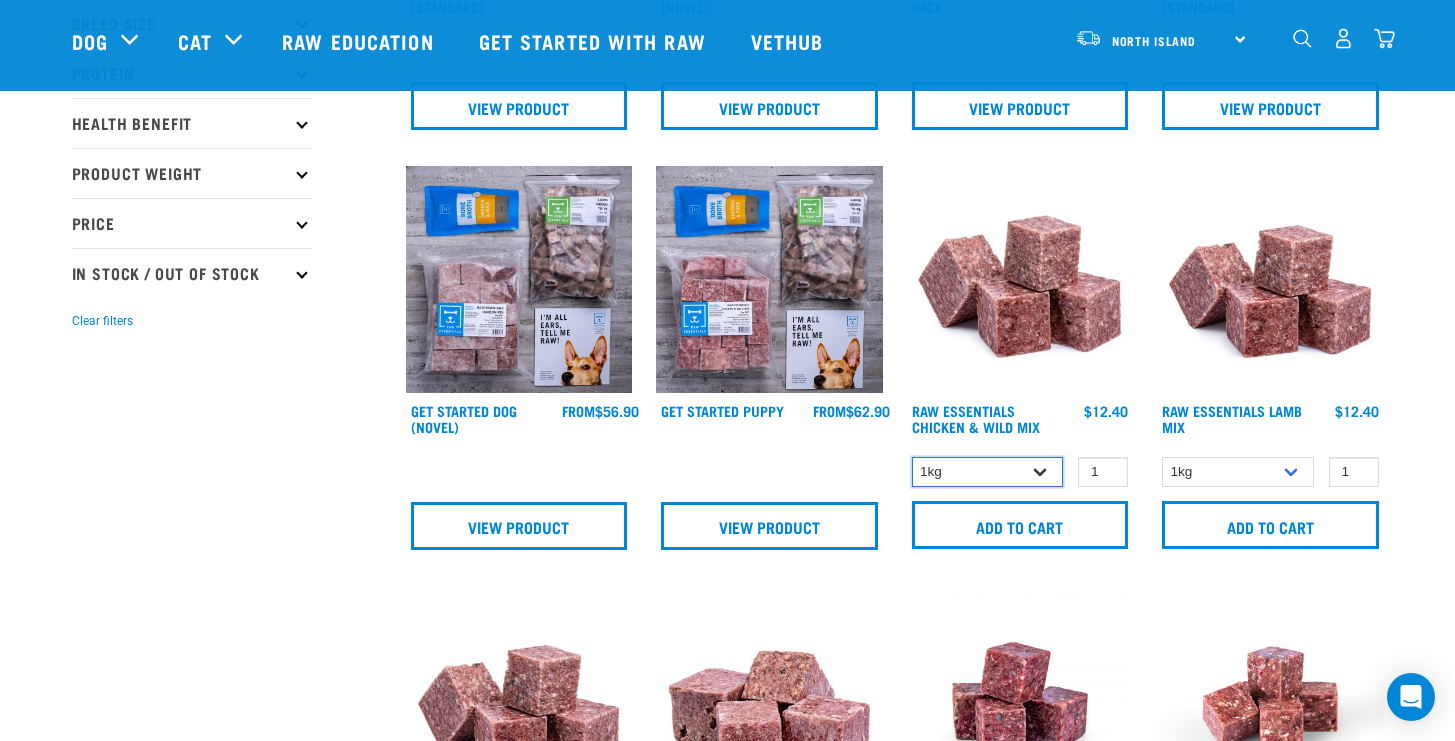 click on "1kg
3kg
Bulk (10kg)" at bounding box center (988, 472) 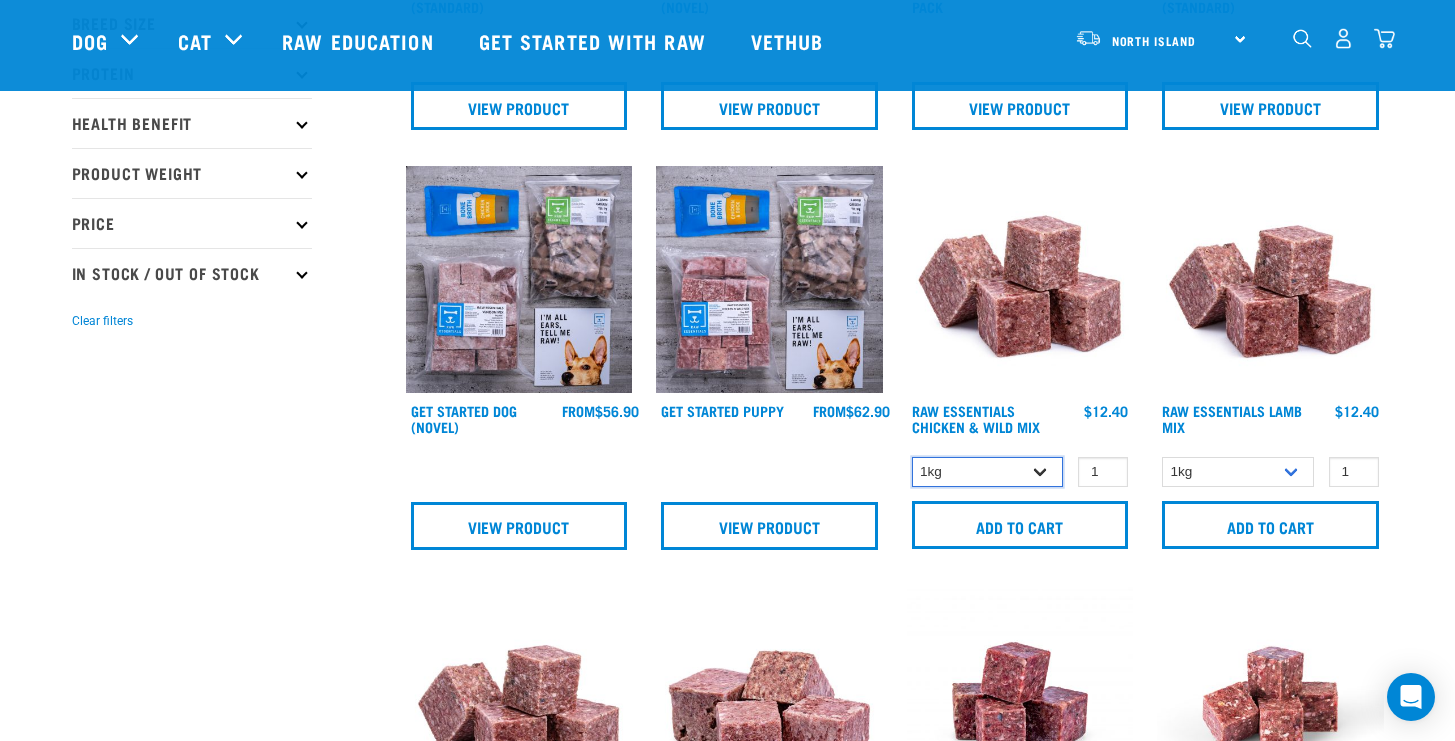 select on "14881" 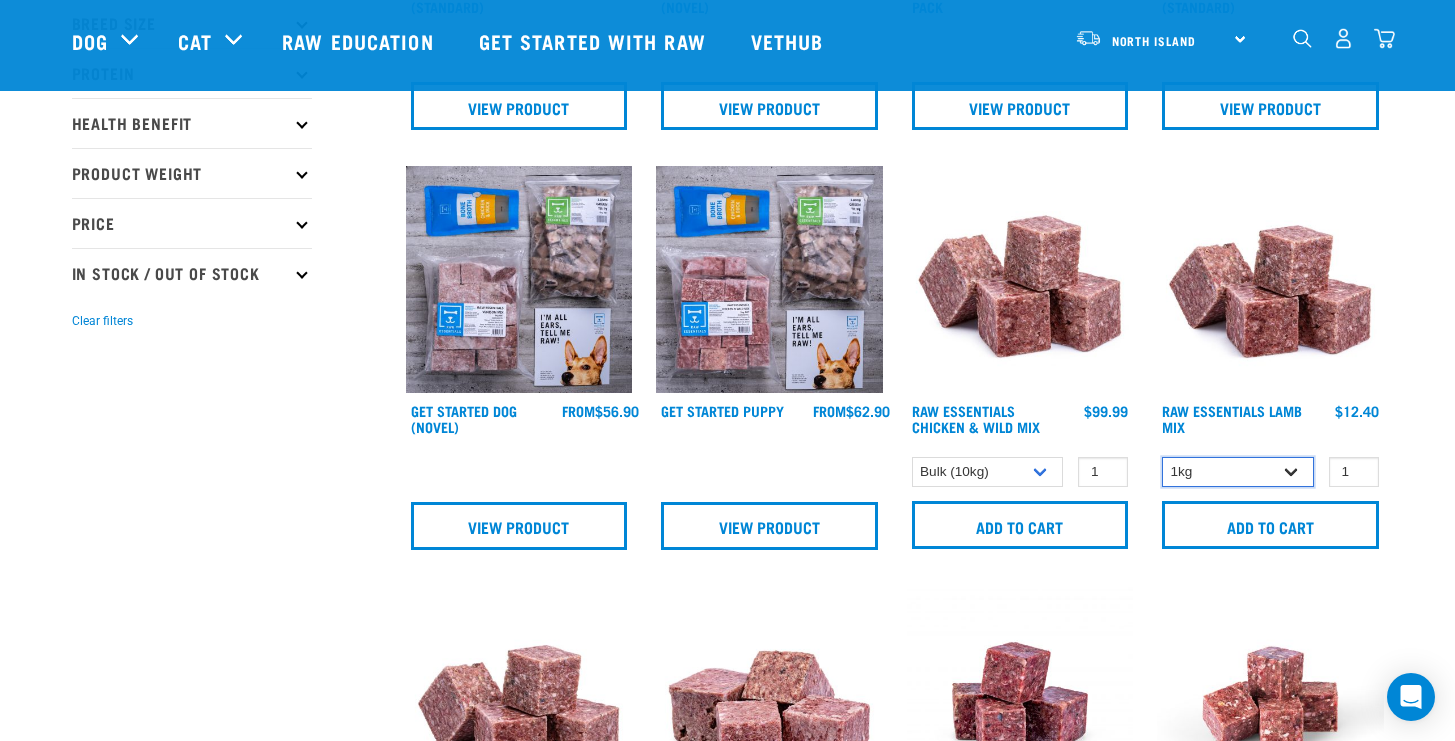 click on "1kg
3kg
Bulk (10kg)" at bounding box center [1238, 472] 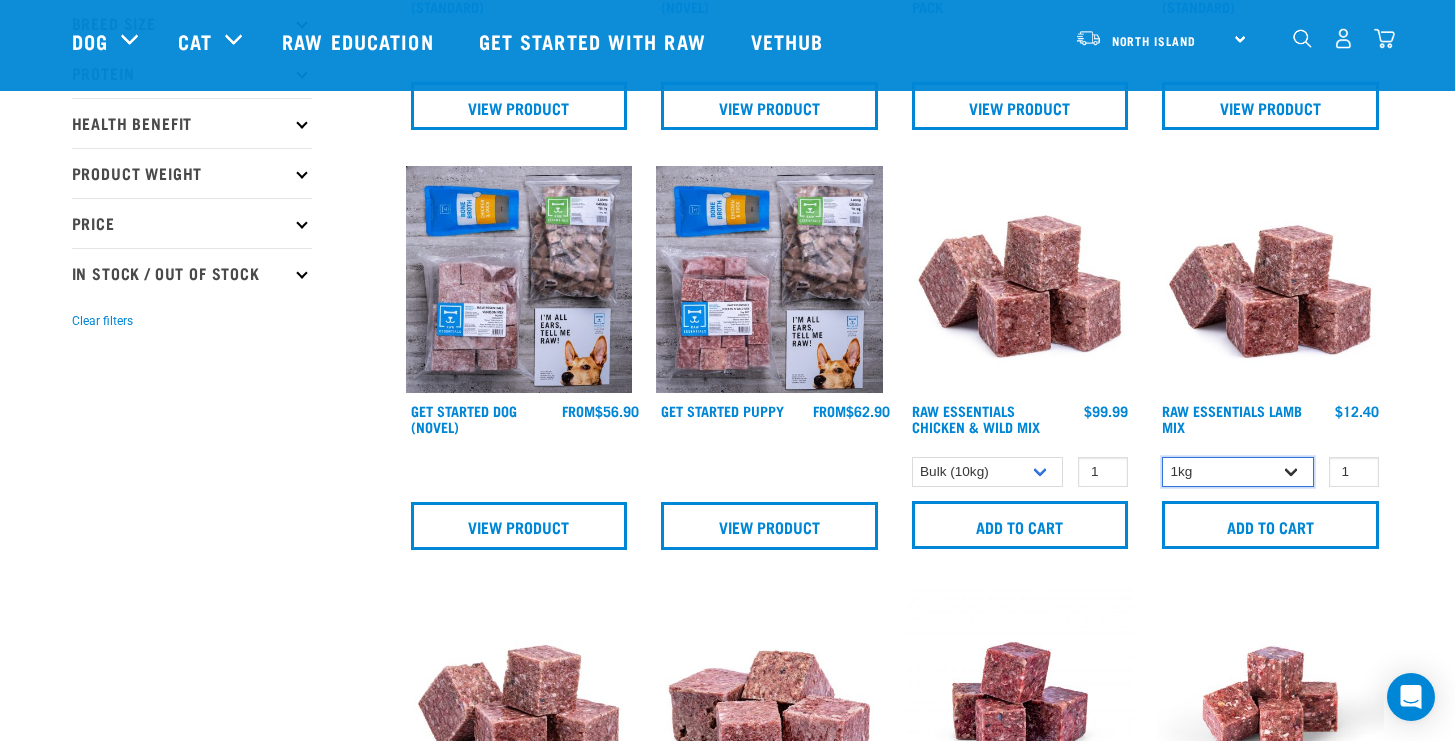 select on "341961" 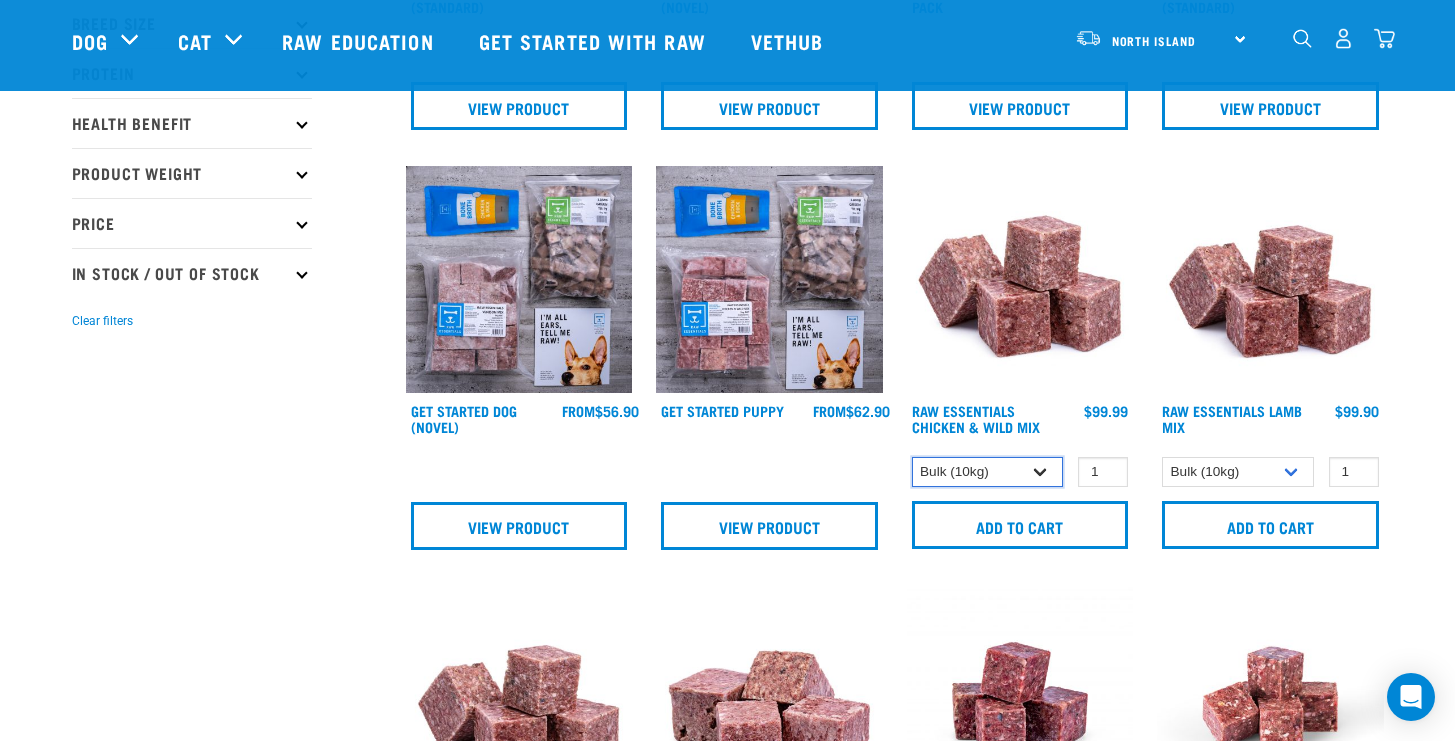 click on "1kg
3kg
Bulk (10kg)" at bounding box center (988, 472) 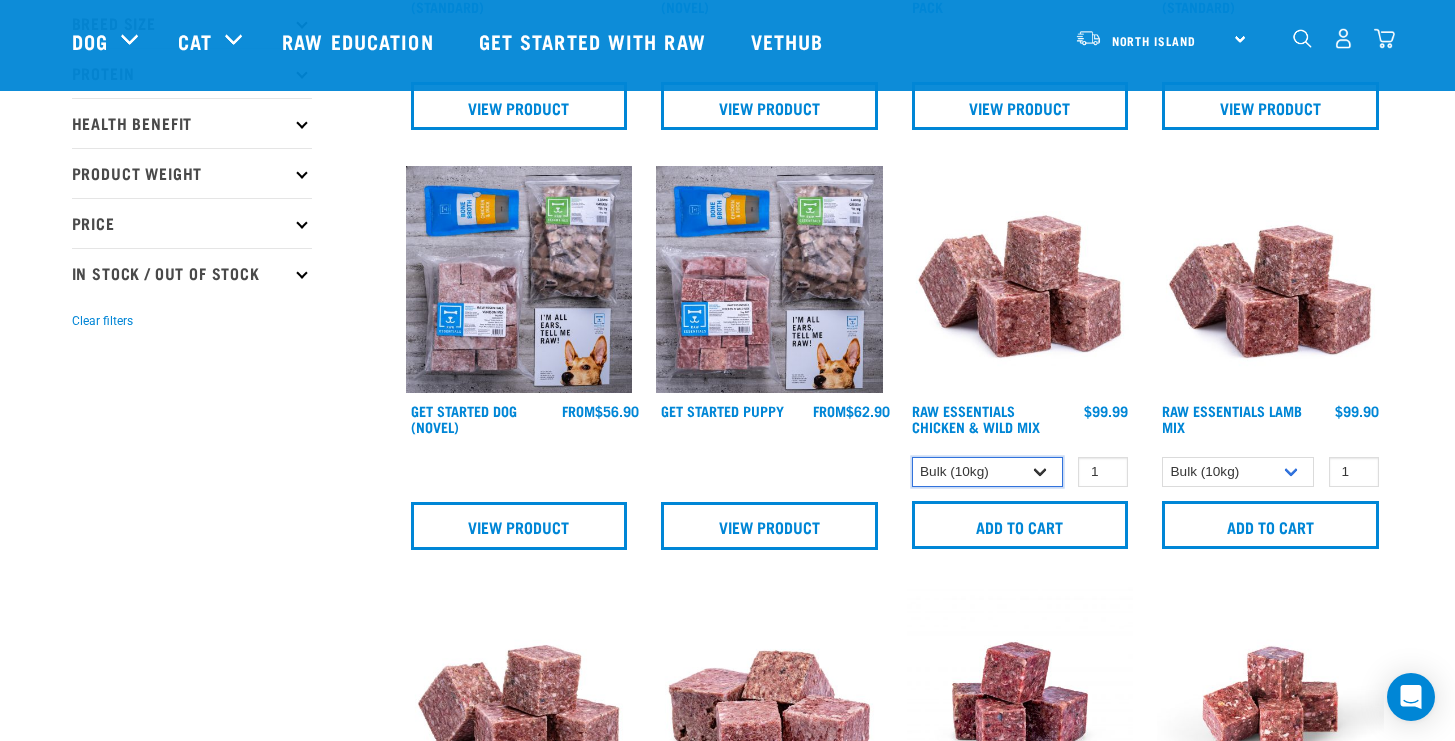 select on "709" 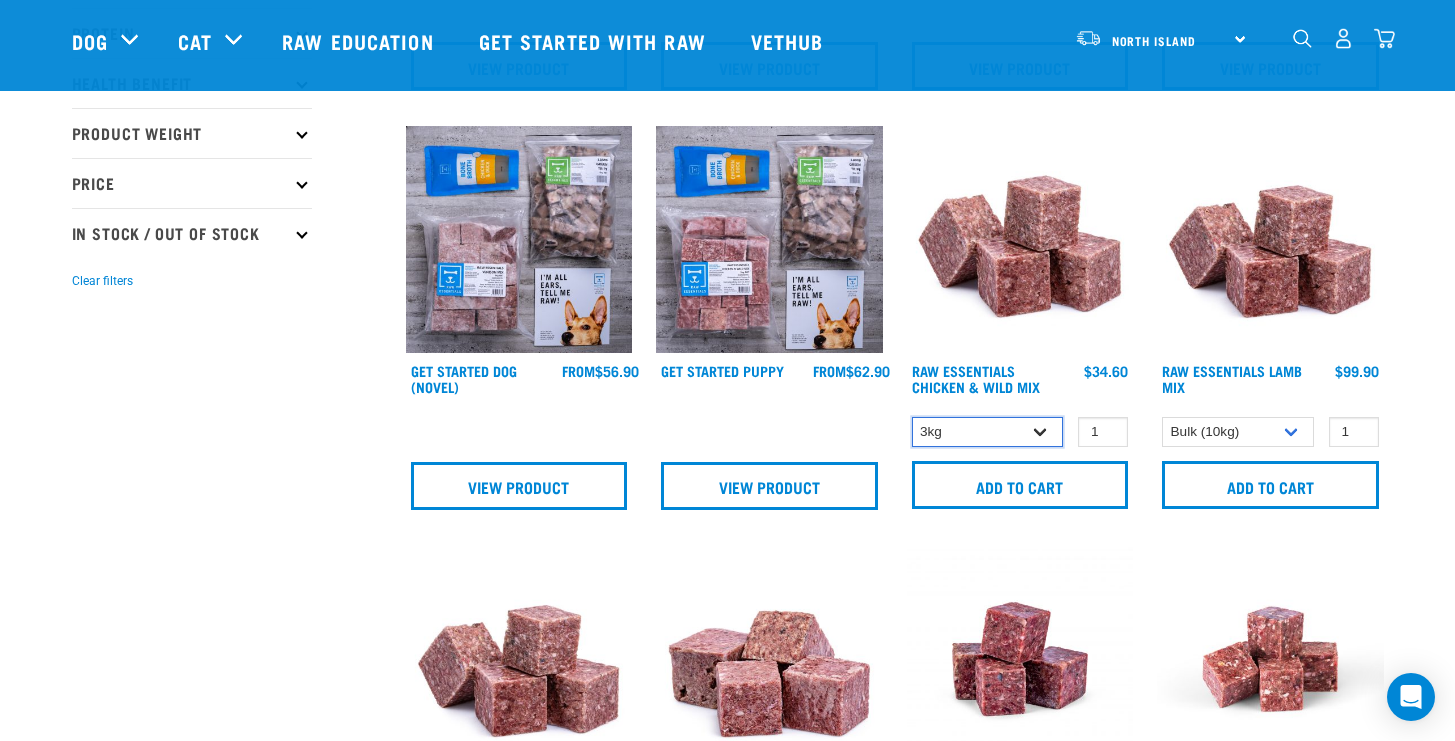 scroll, scrollTop: 435, scrollLeft: 0, axis: vertical 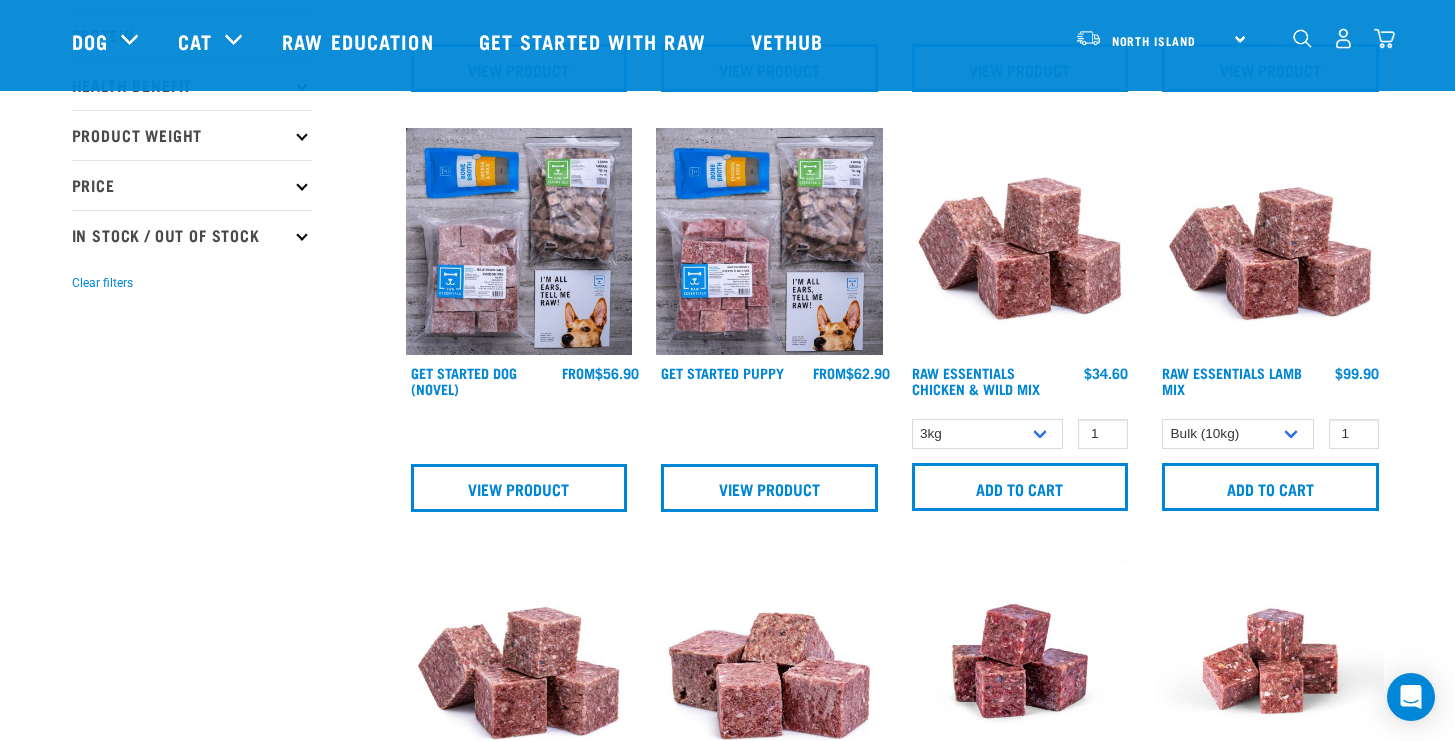 click on "Product Weight" at bounding box center (192, 135) 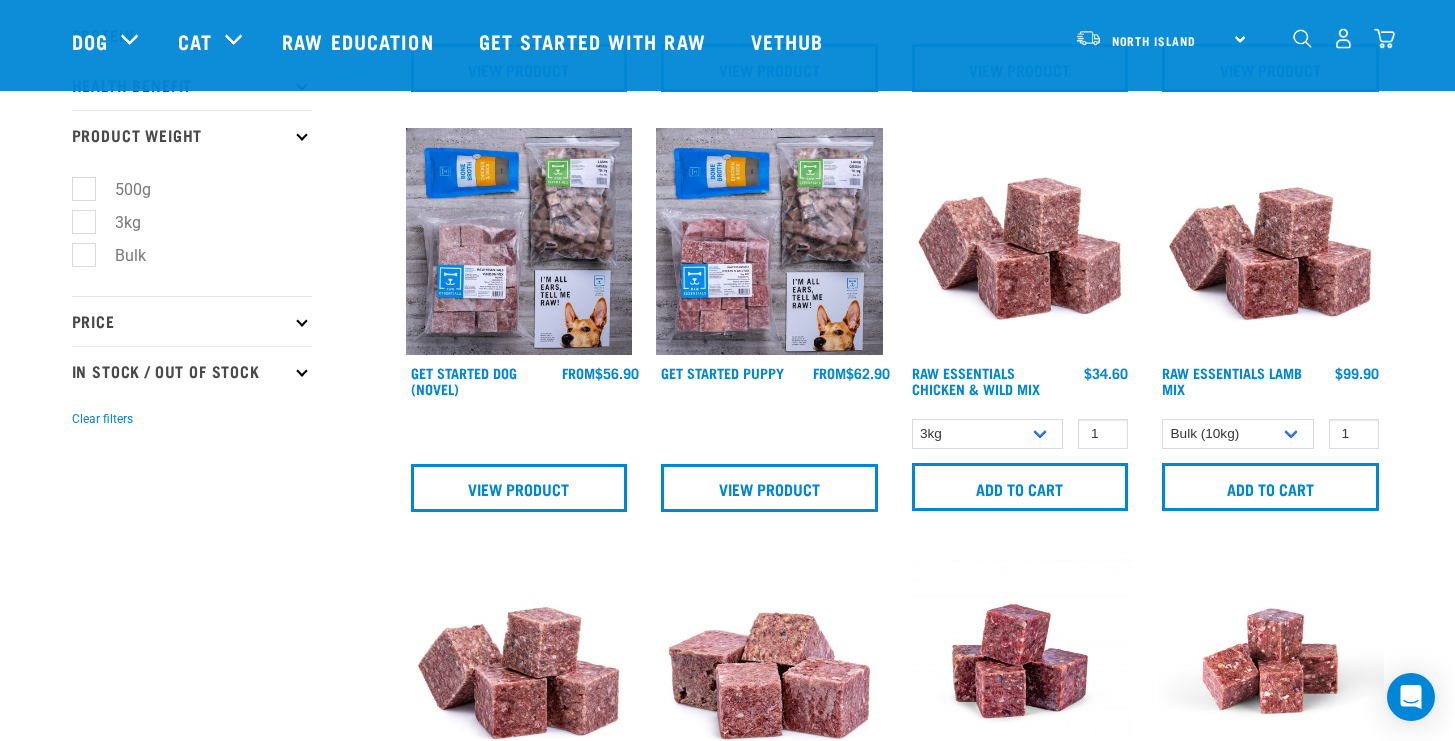 click on "Product Weight" at bounding box center (192, 135) 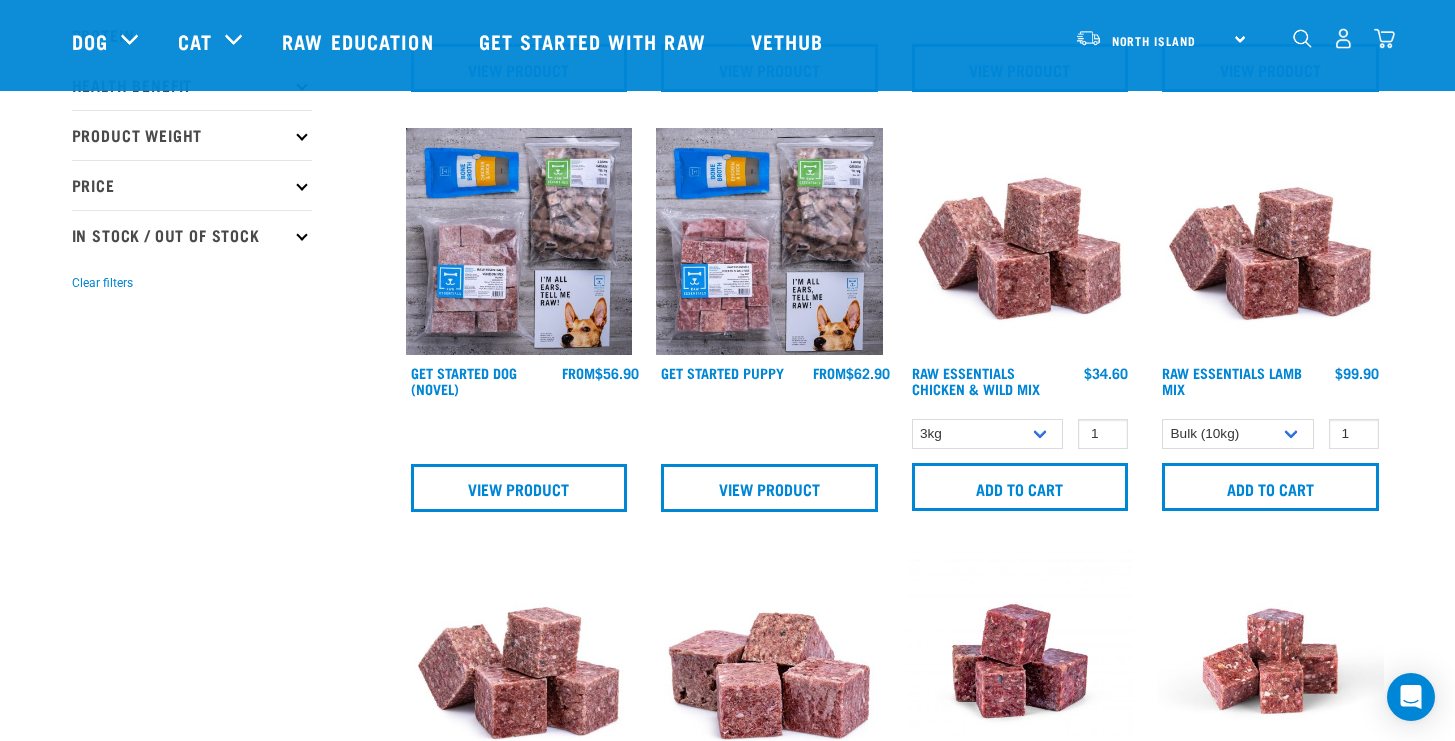 click on "North Island
North Island
South Island" at bounding box center (1161, 38) 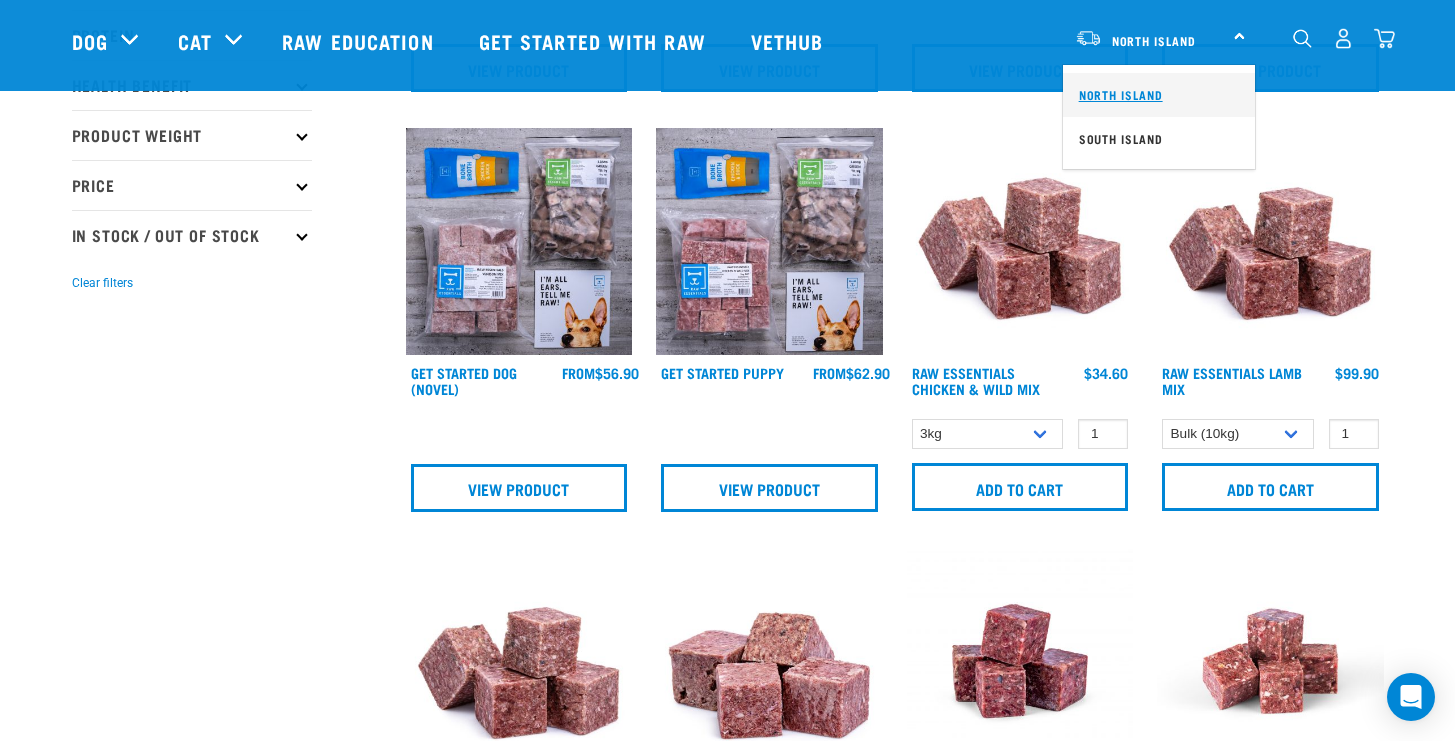 click on "North Island" at bounding box center [1159, 95] 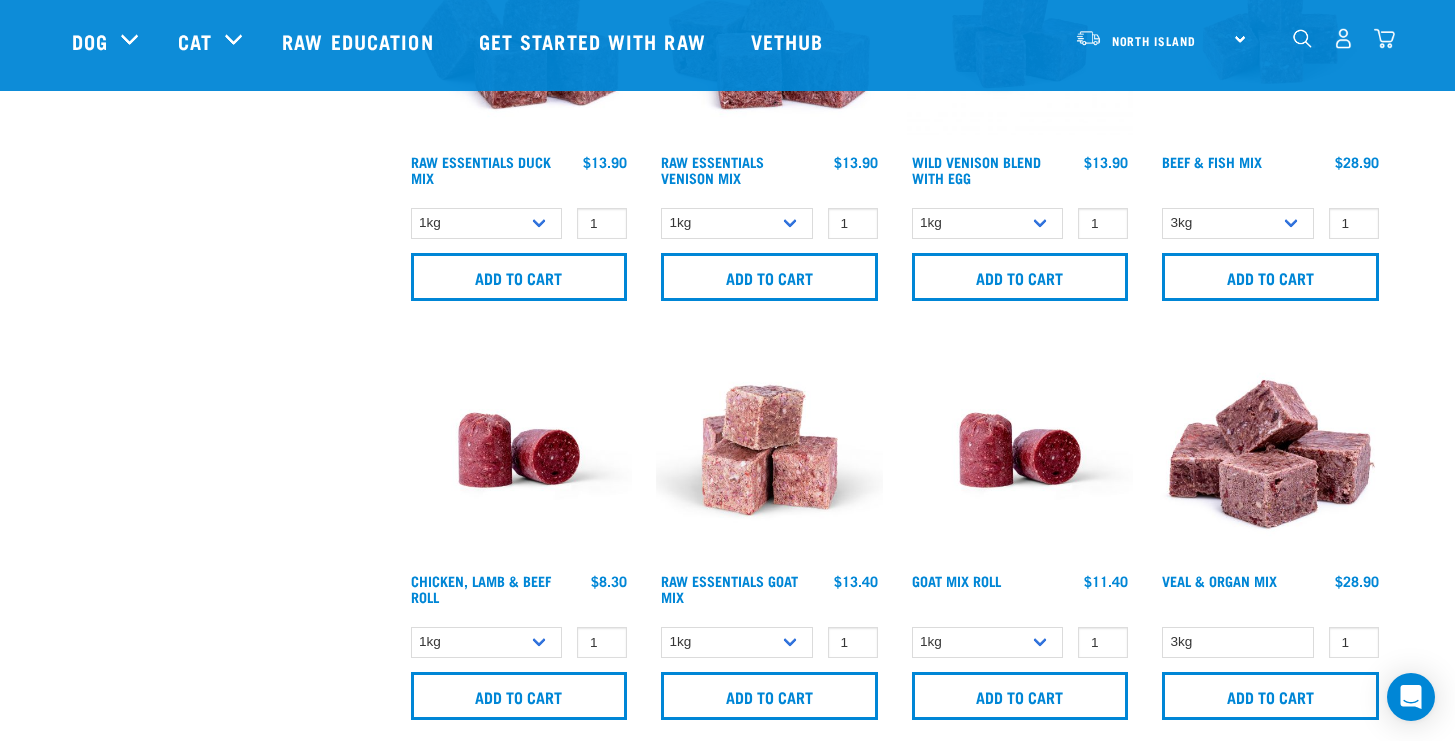 scroll, scrollTop: 1062, scrollLeft: 0, axis: vertical 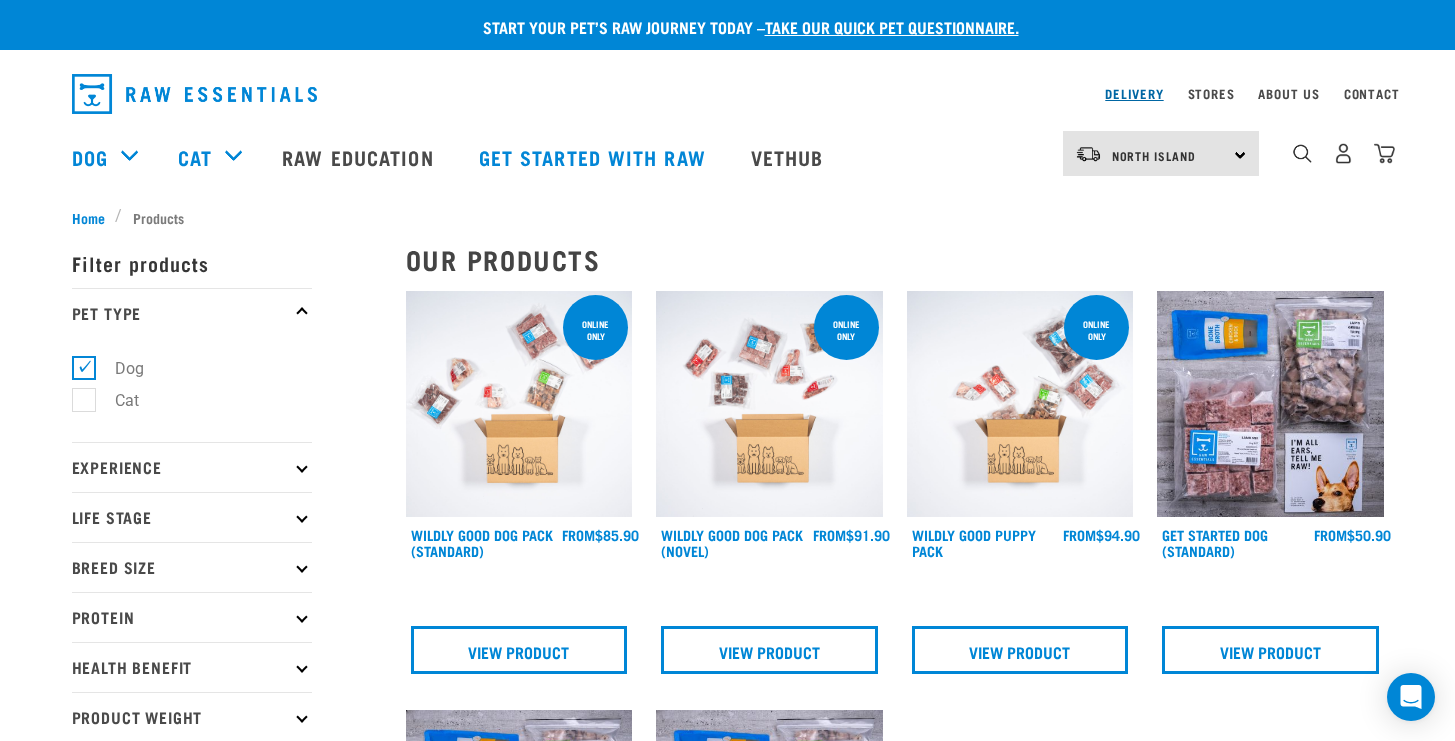 click on "Delivery" at bounding box center [1134, 93] 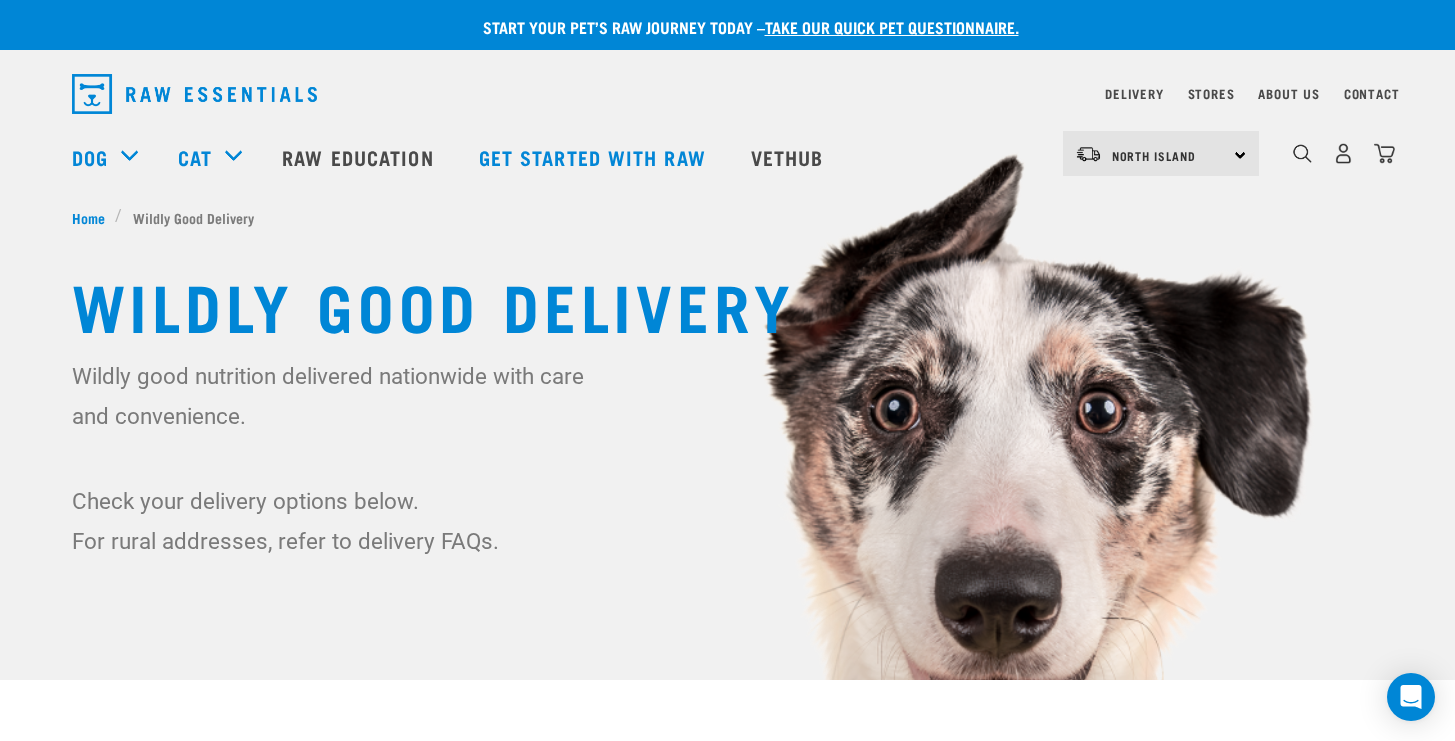 scroll, scrollTop: 0, scrollLeft: 0, axis: both 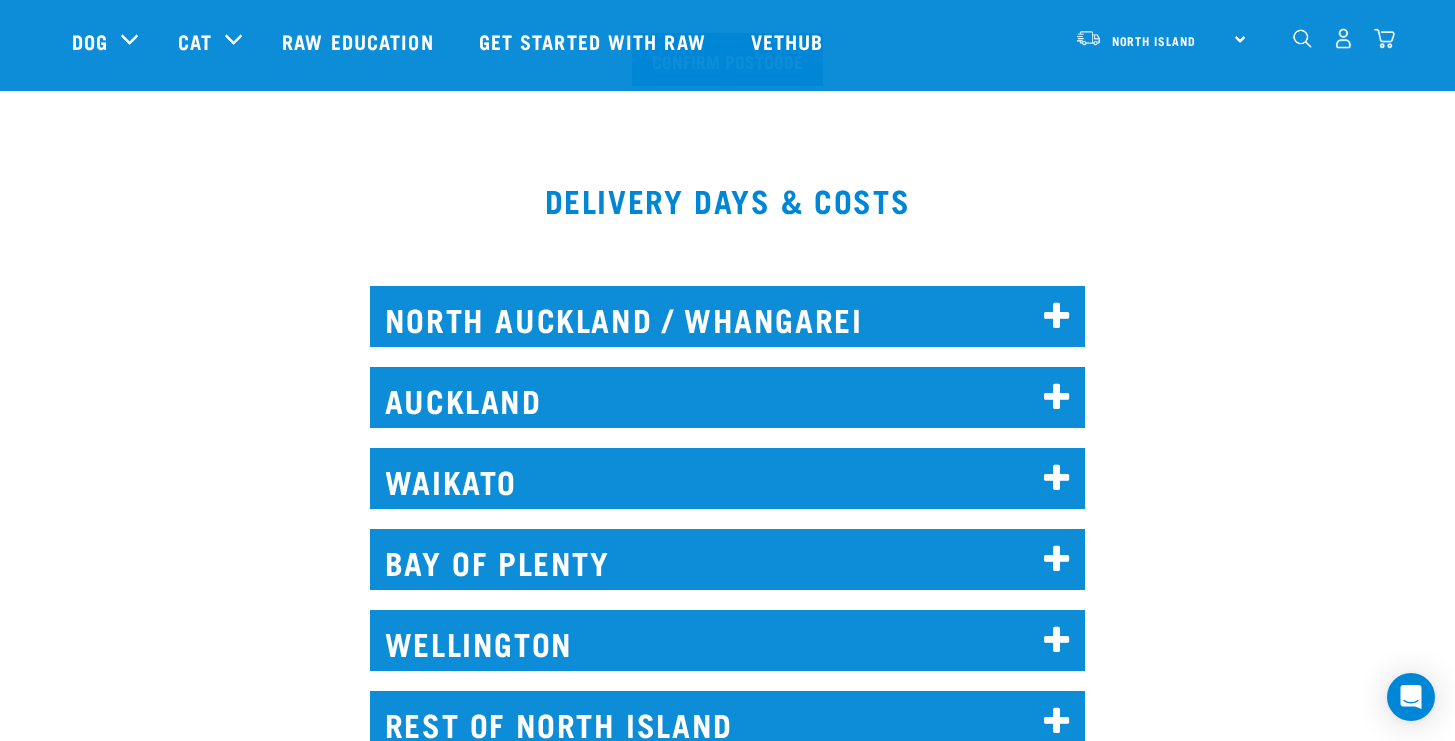 click at bounding box center (1057, 317) 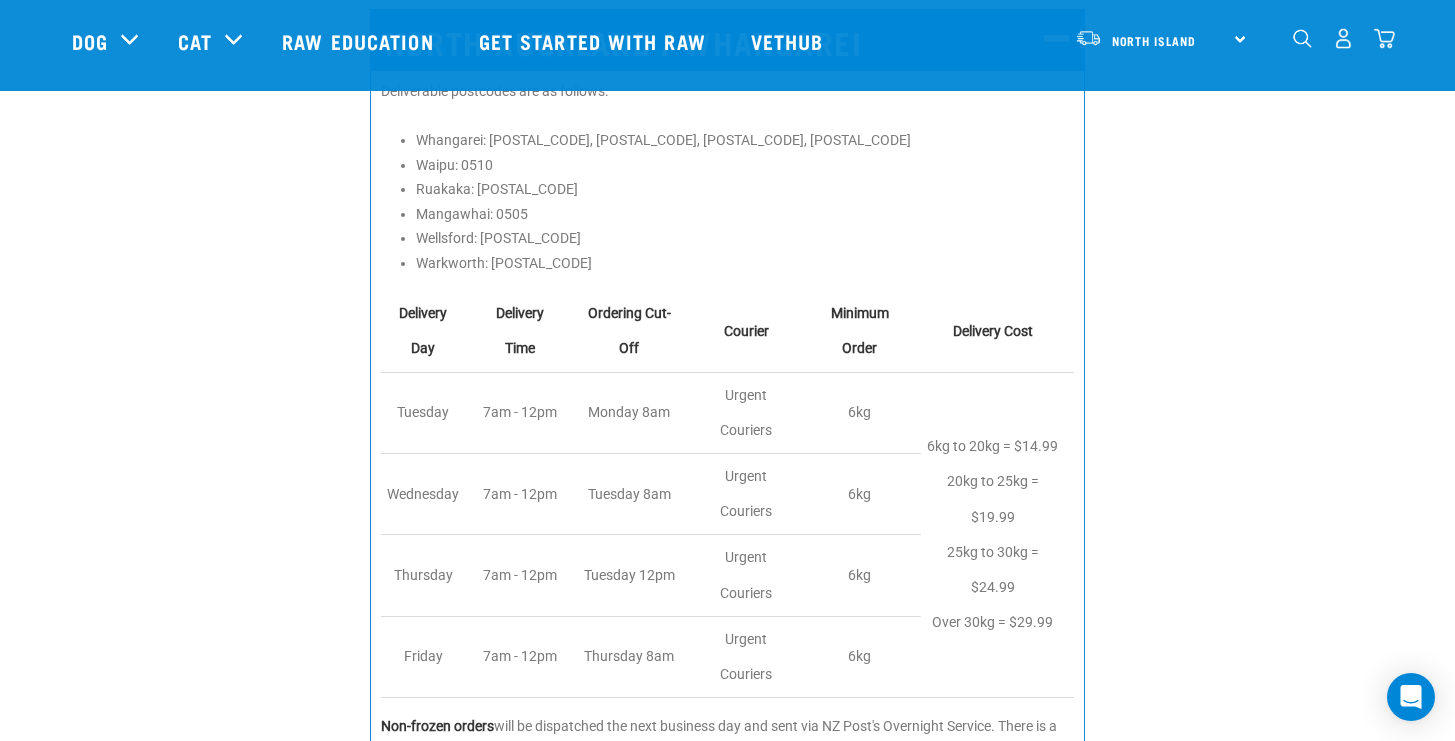 scroll, scrollTop: 1040, scrollLeft: 0, axis: vertical 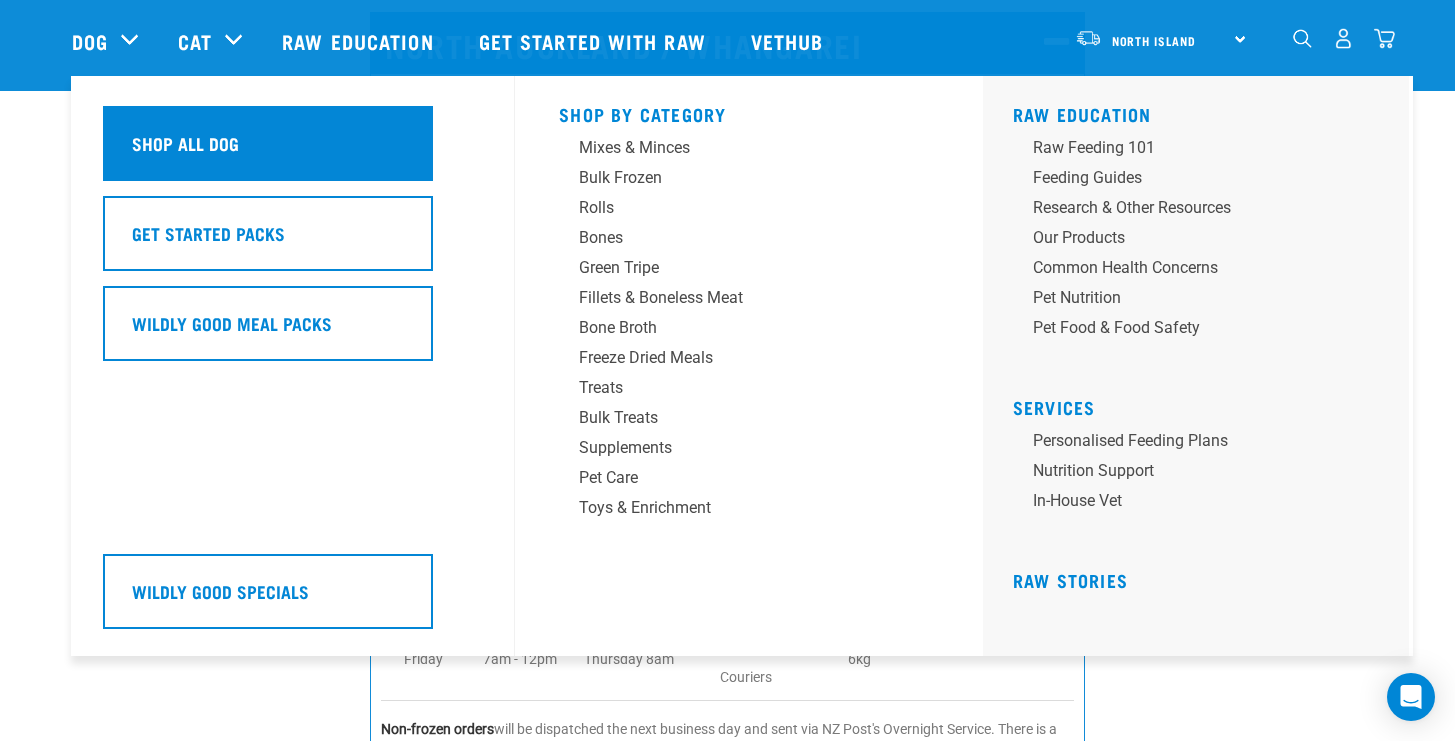 click on "Shop All Dog" at bounding box center [185, 143] 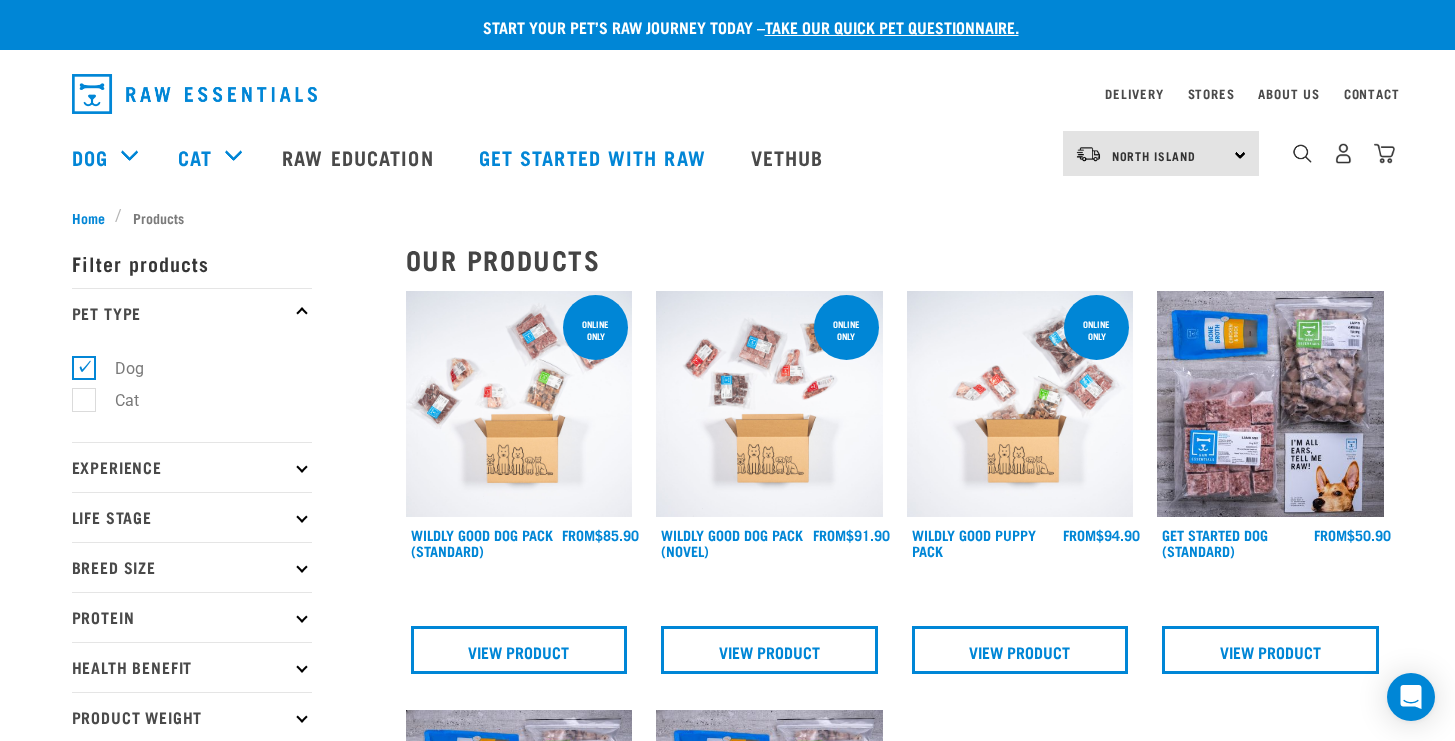 scroll, scrollTop: 0, scrollLeft: 0, axis: both 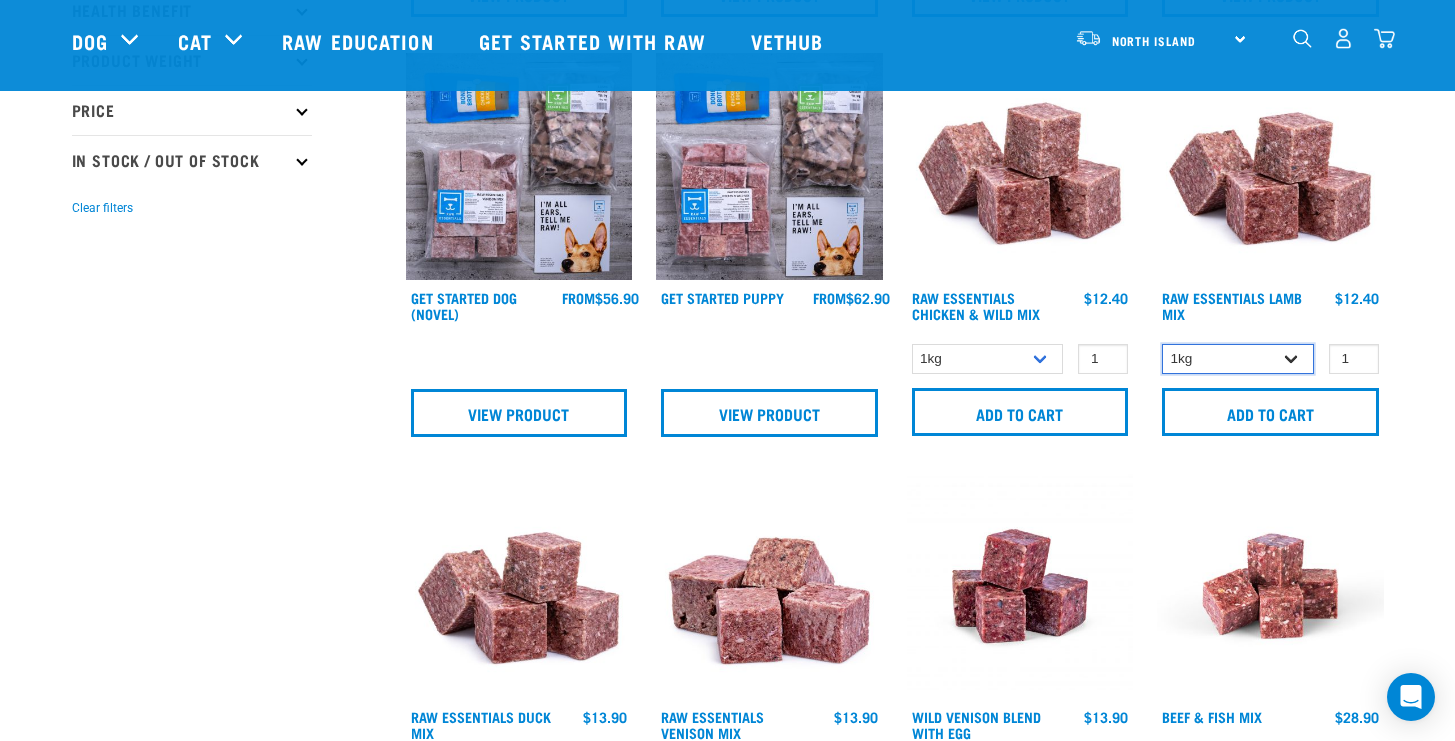 click on "1kg
3kg
Bulk (10kg)" at bounding box center (1238, 359) 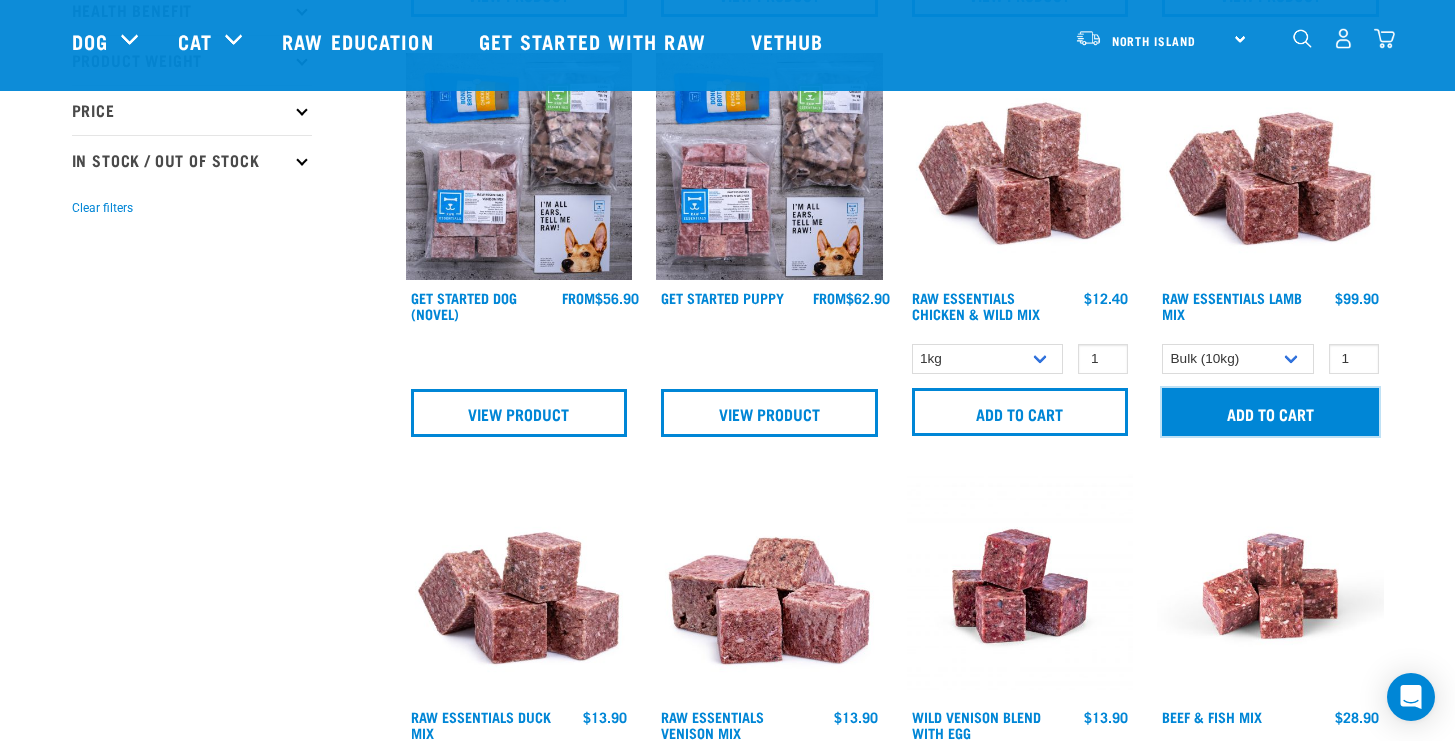 click on "Add to cart" at bounding box center (1270, 412) 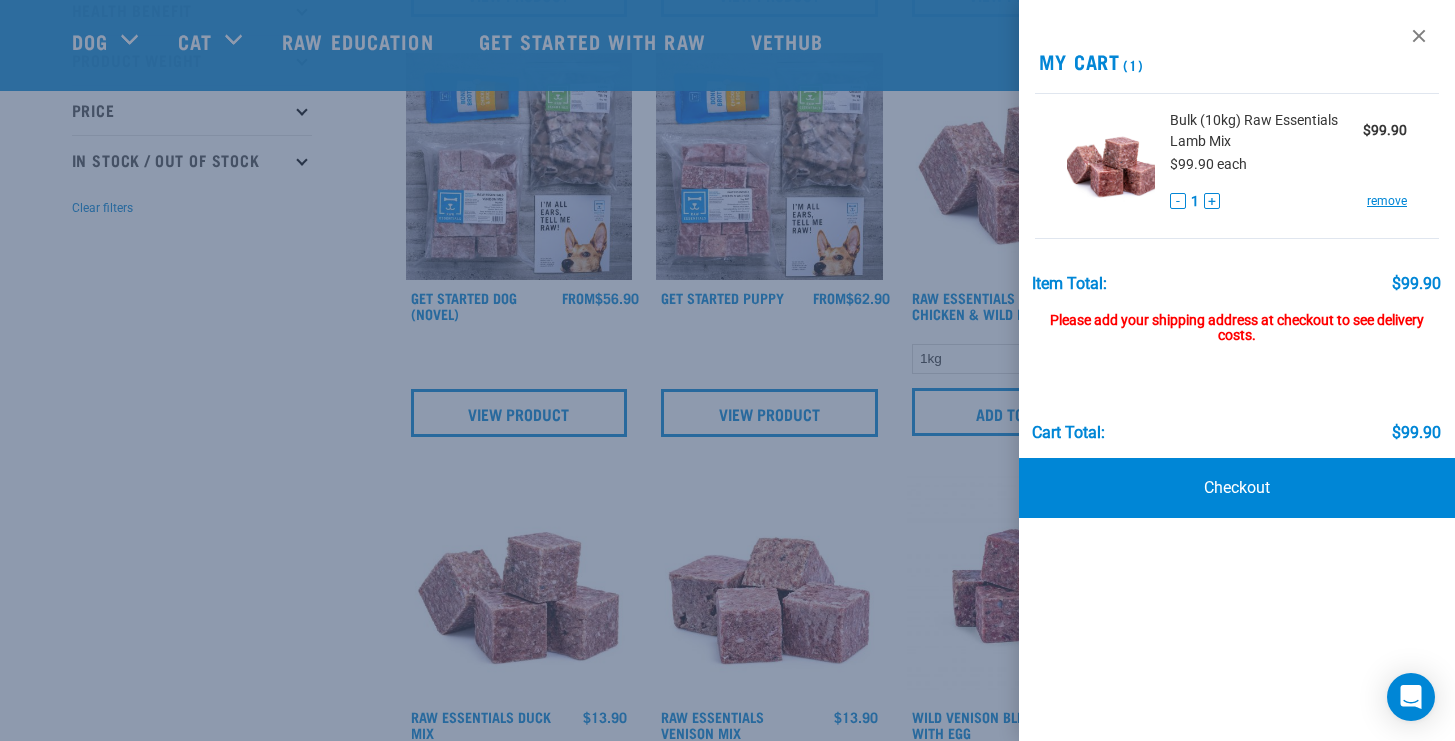 click at bounding box center [727, 370] 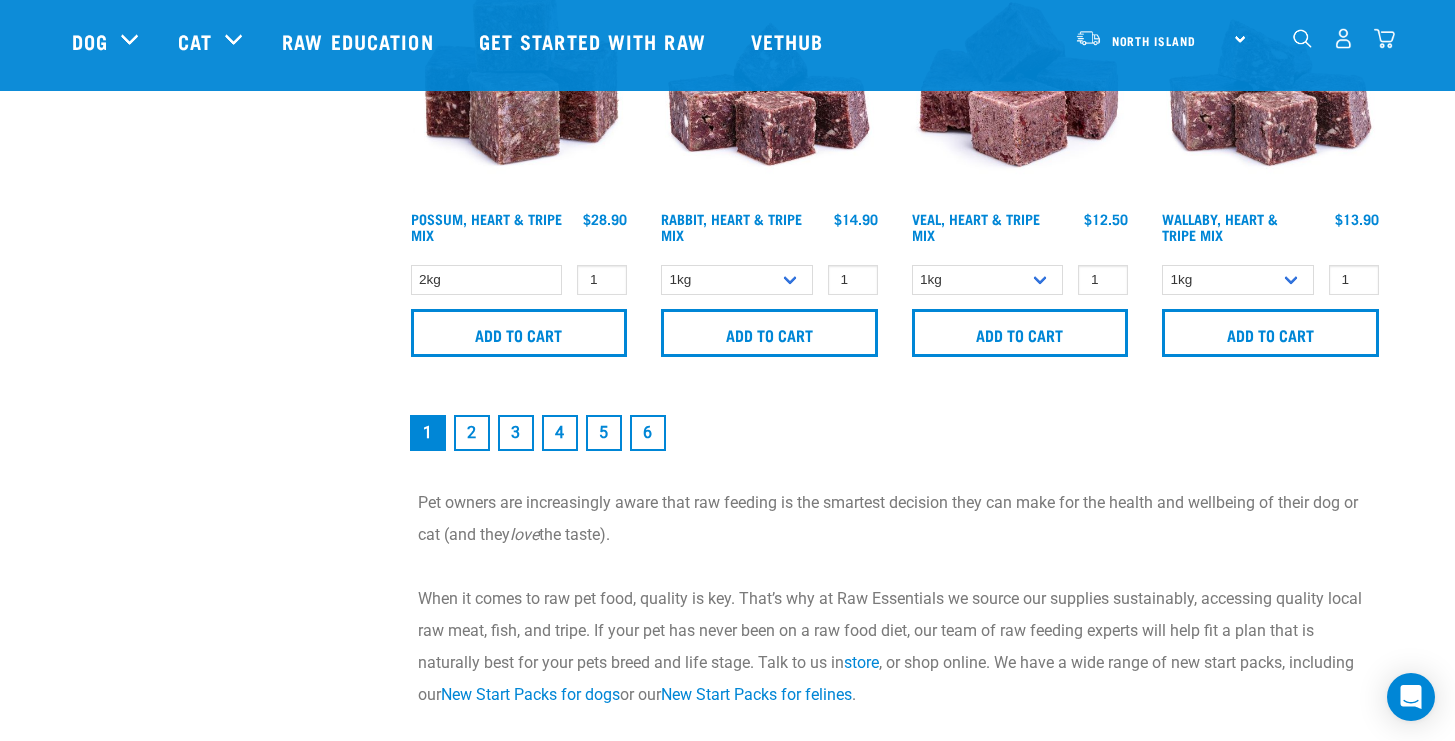 scroll, scrollTop: 3099, scrollLeft: 0, axis: vertical 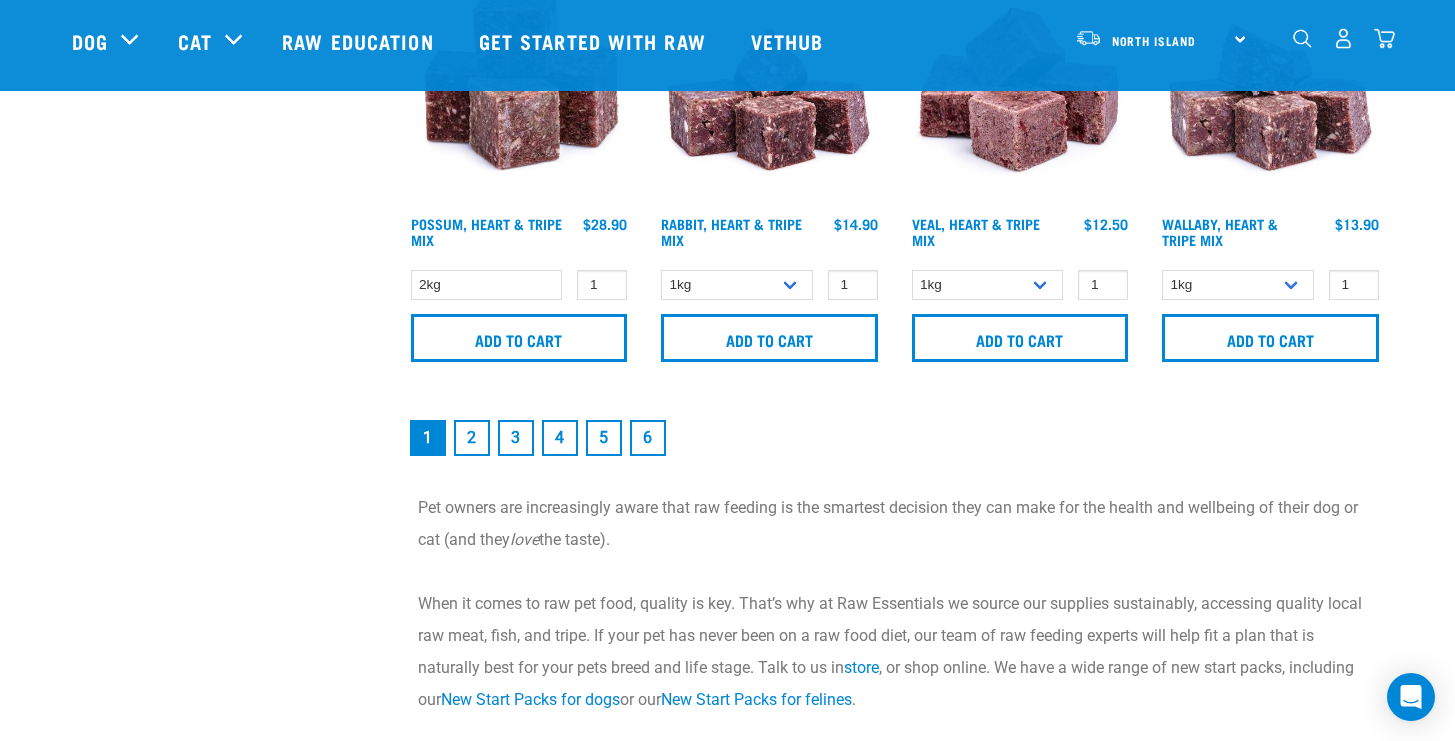 click on "2" at bounding box center (472, 438) 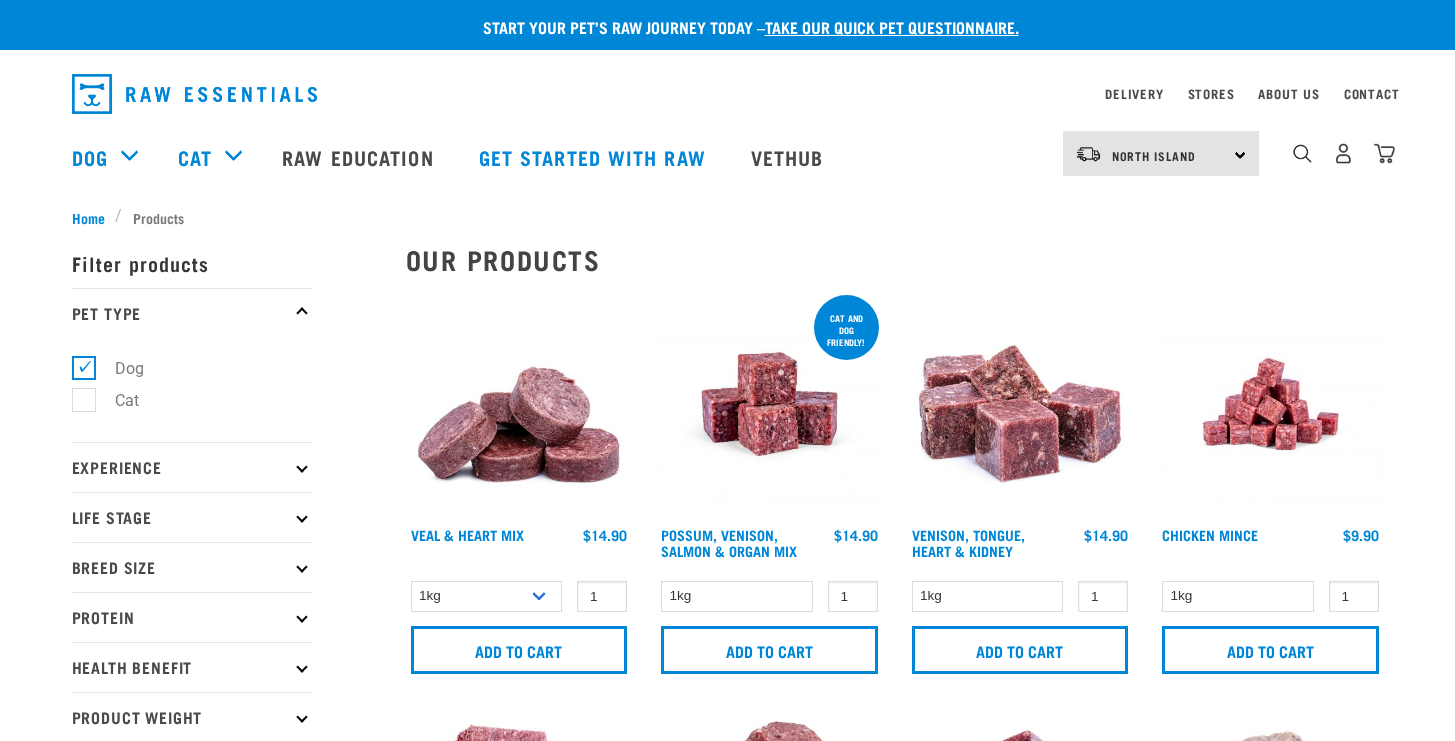 scroll, scrollTop: 0, scrollLeft: 0, axis: both 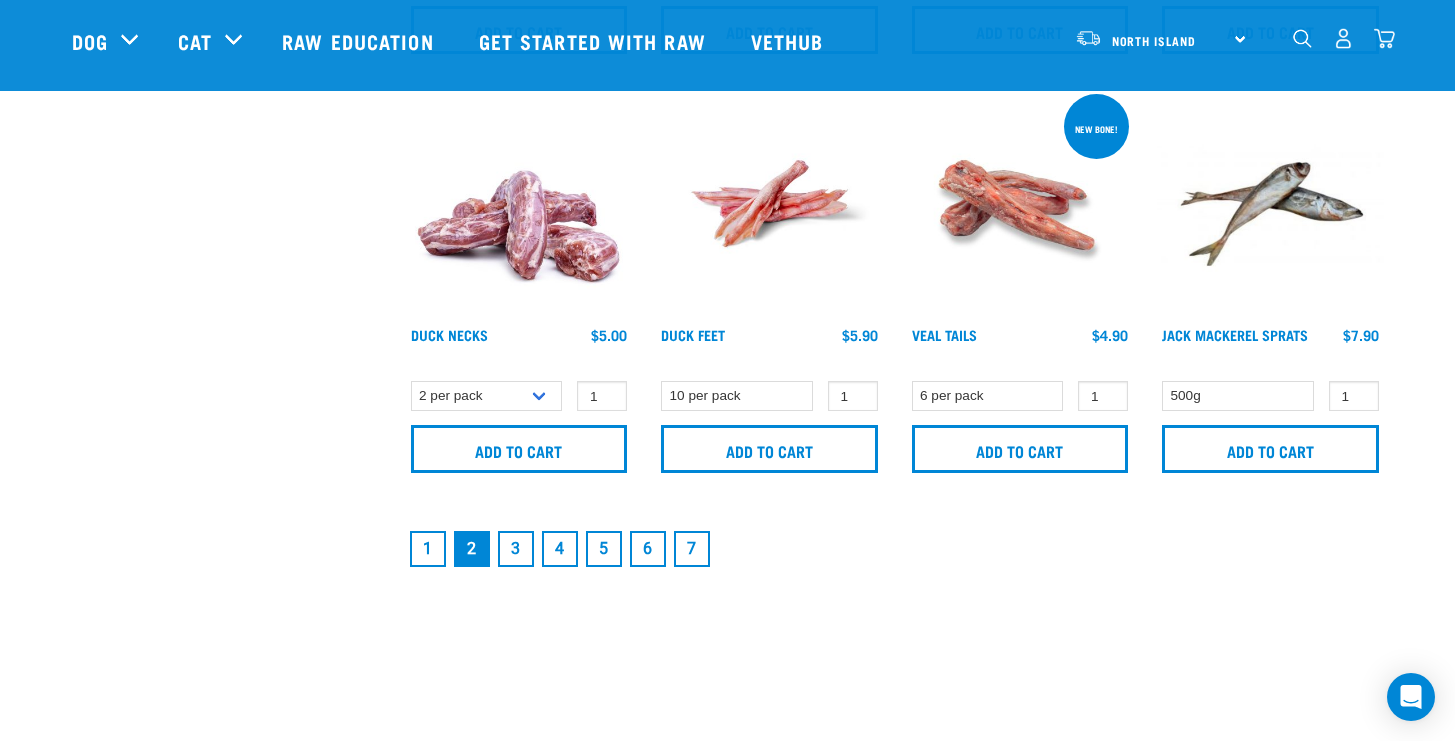 click on "3" at bounding box center (516, 549) 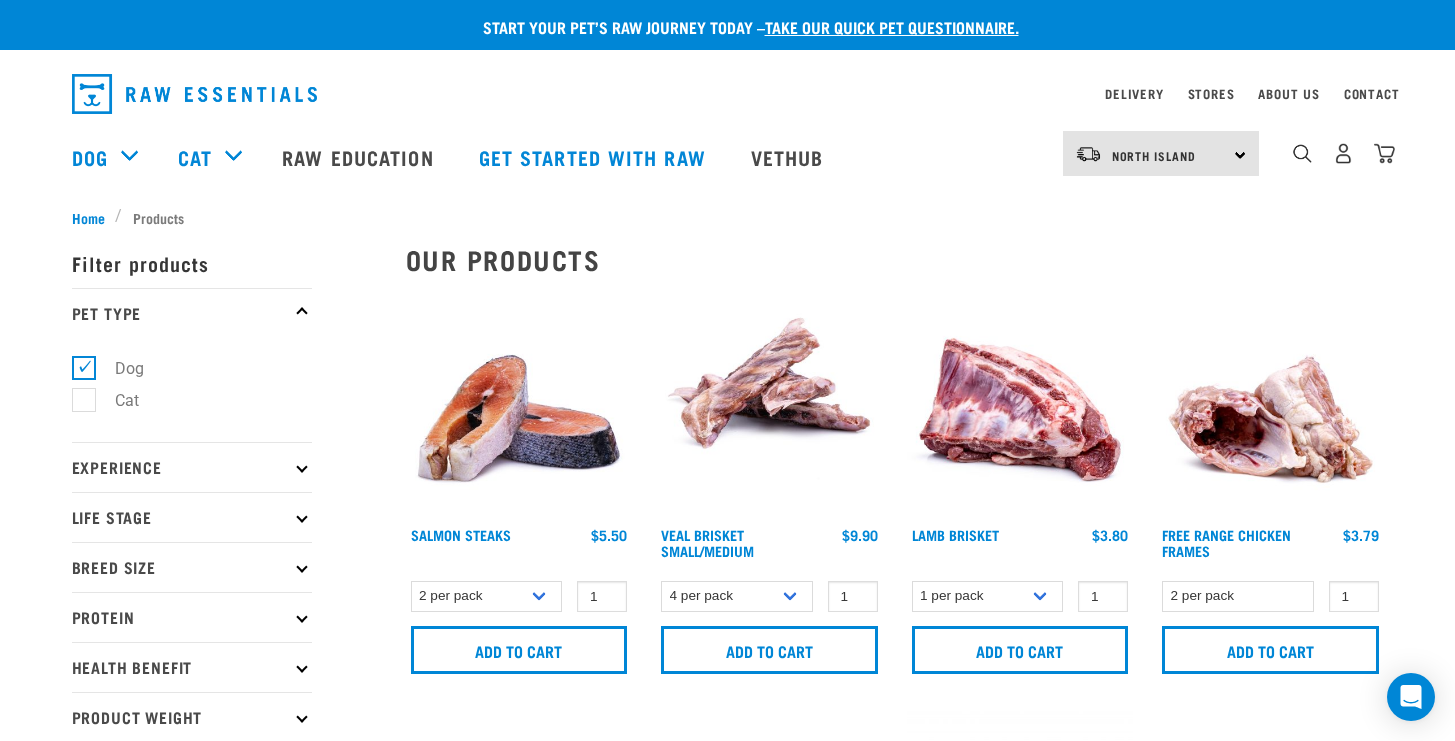scroll, scrollTop: 0, scrollLeft: 0, axis: both 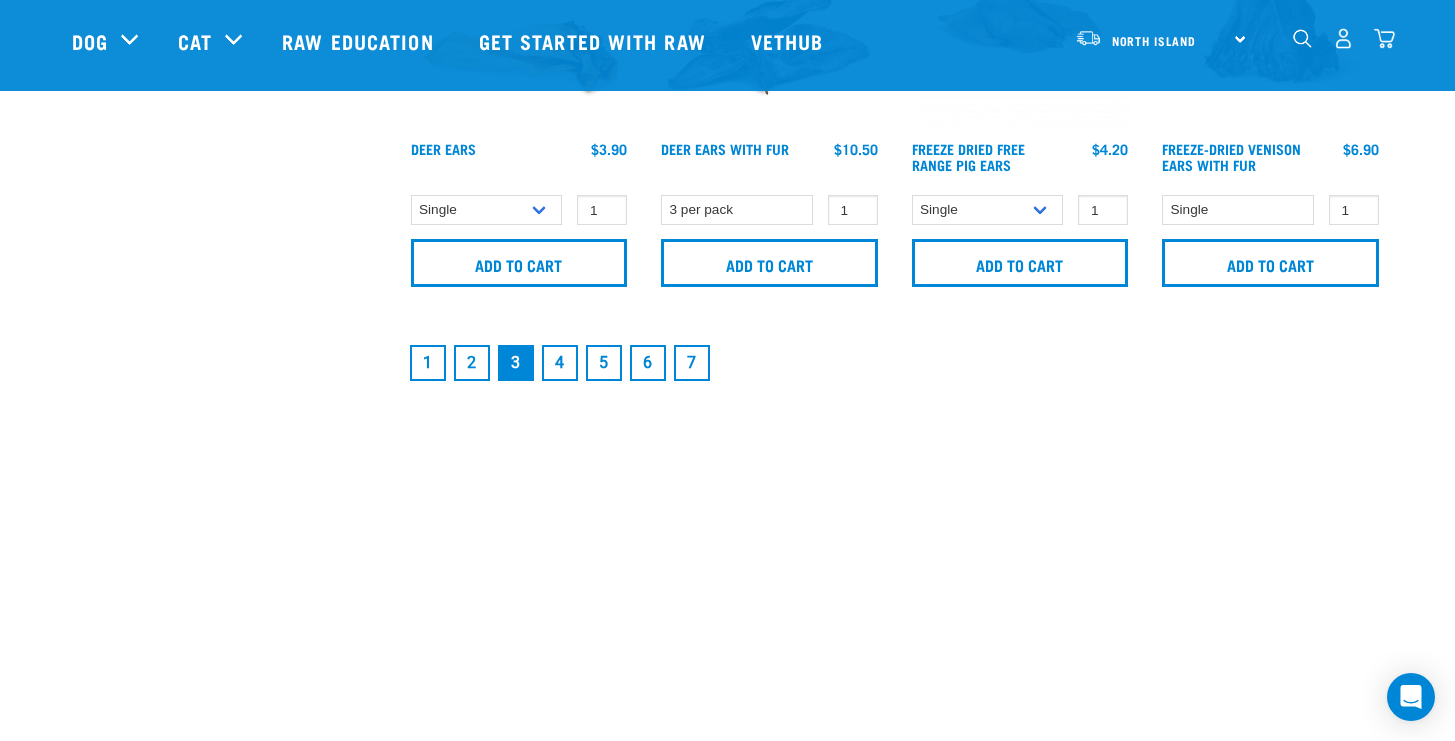 click on "2" at bounding box center (472, 363) 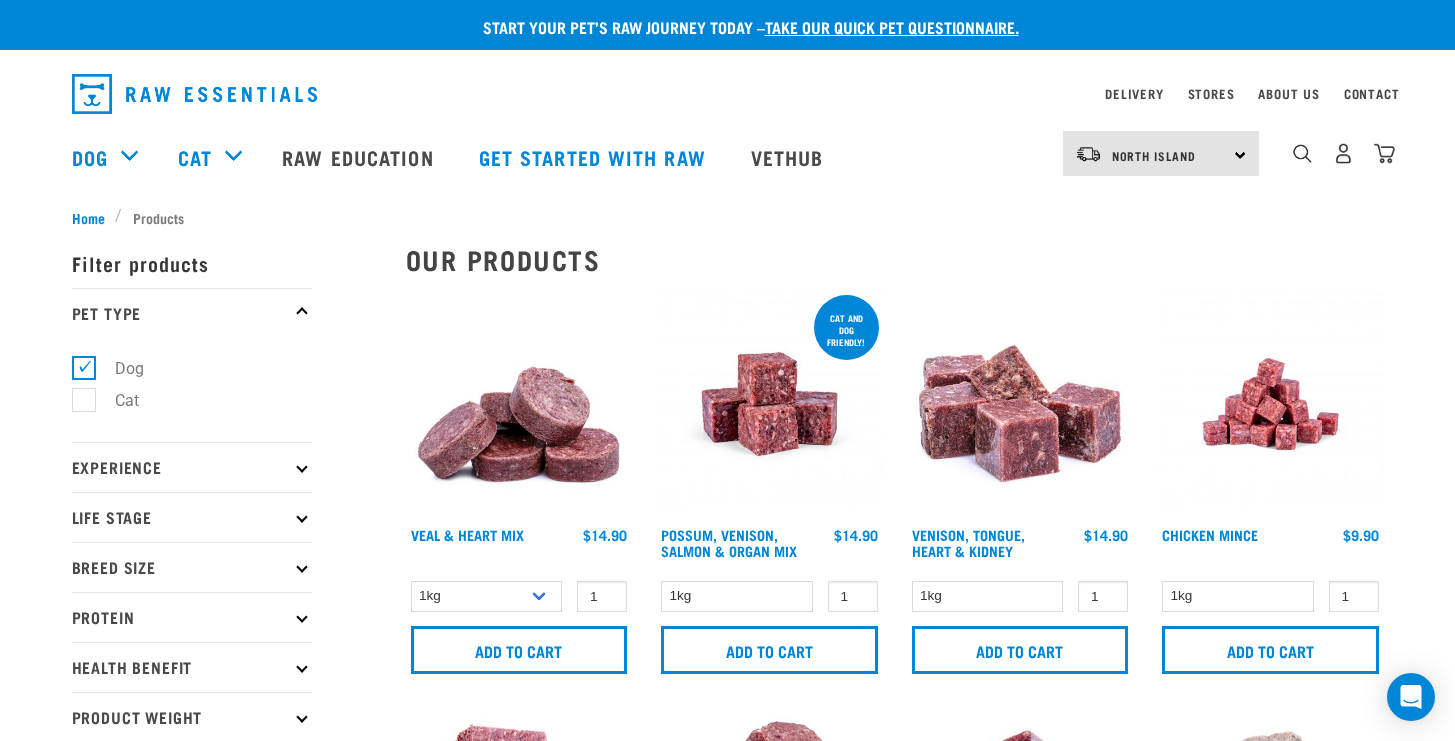 scroll, scrollTop: 0, scrollLeft: 0, axis: both 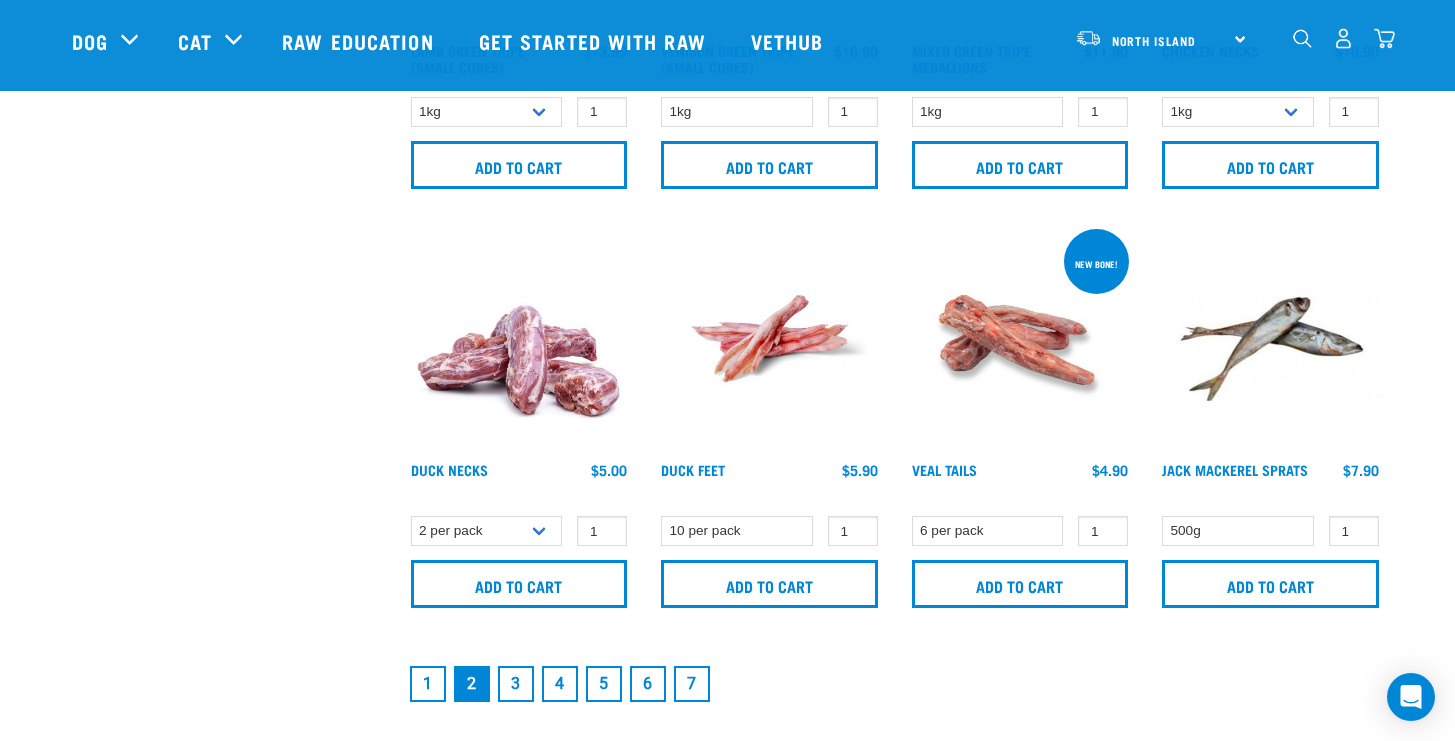click on "1" at bounding box center [428, 684] 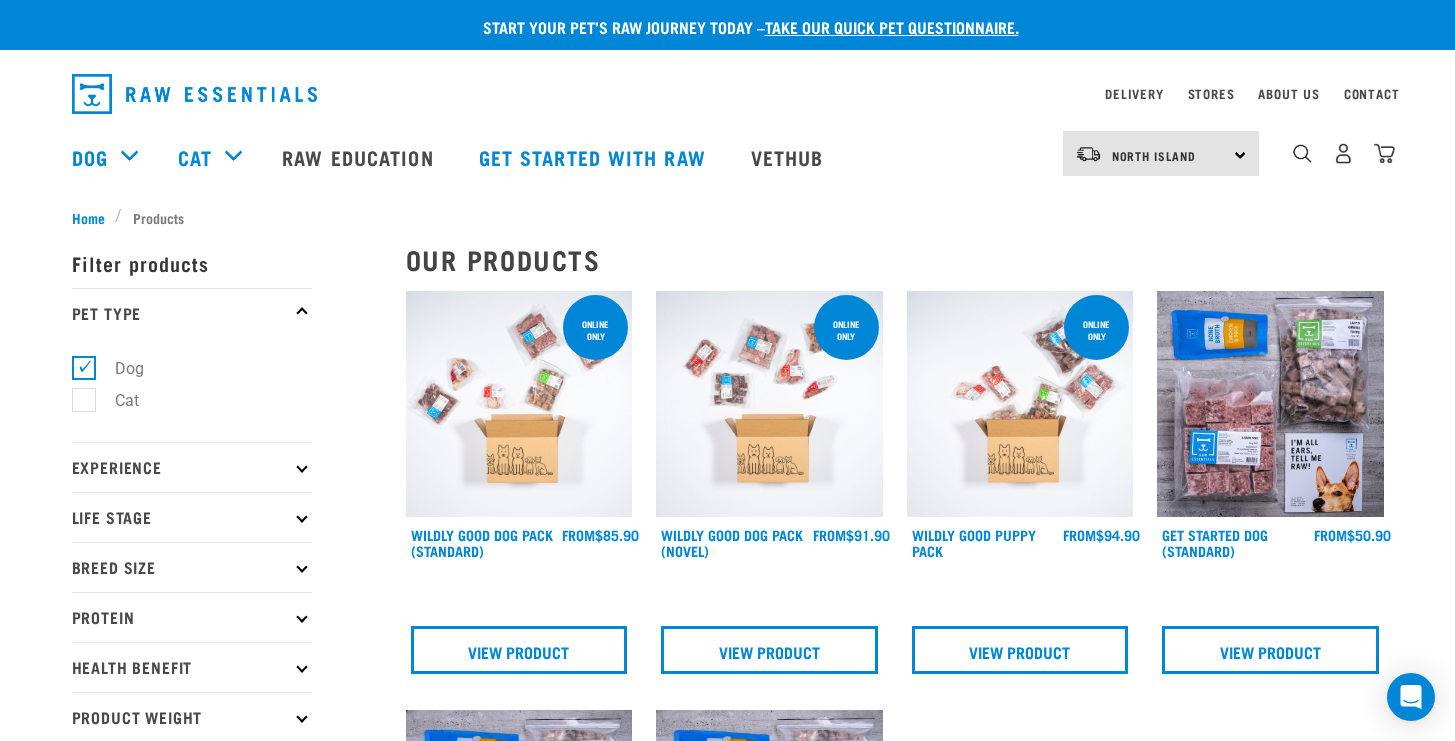 scroll, scrollTop: 0, scrollLeft: 0, axis: both 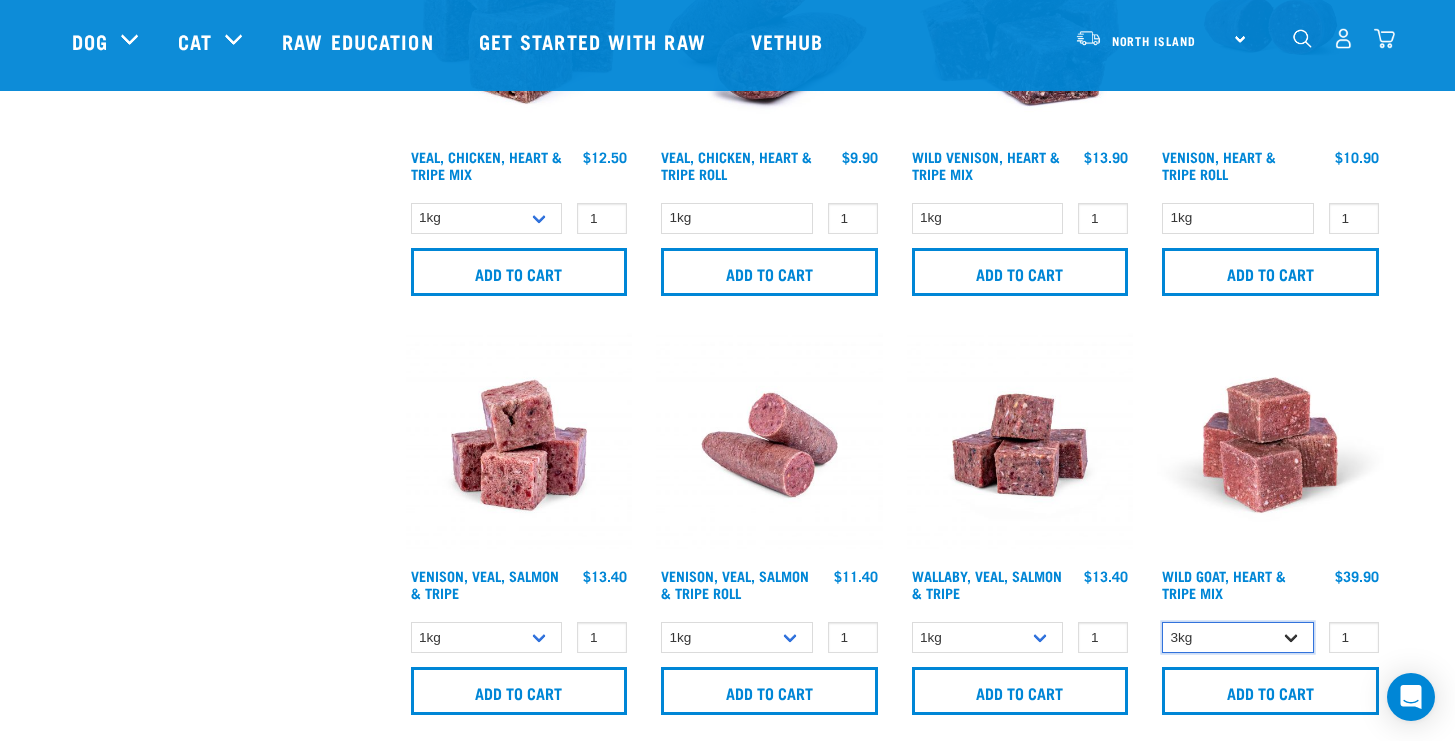 click on "3kg
1kg" at bounding box center [1238, 637] 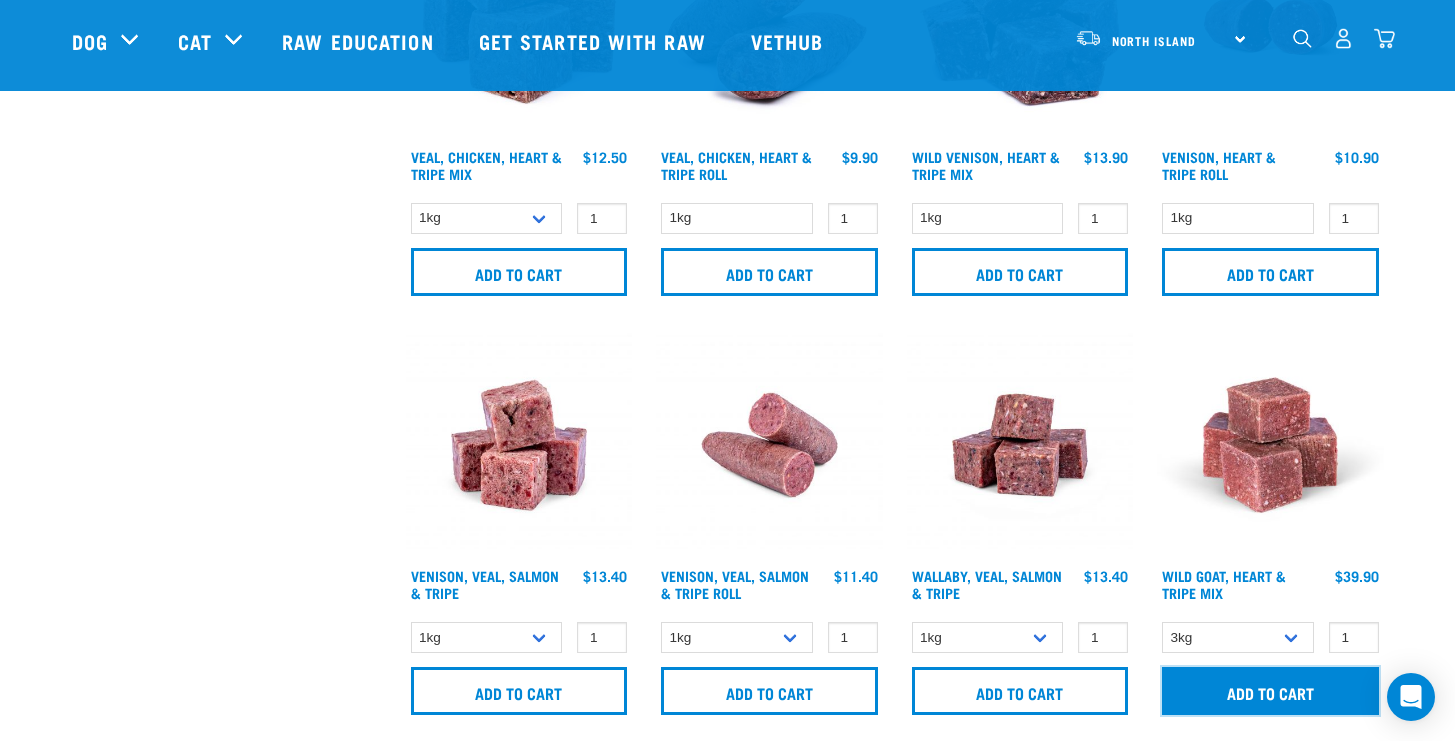click on "Add to cart" at bounding box center (1270, 691) 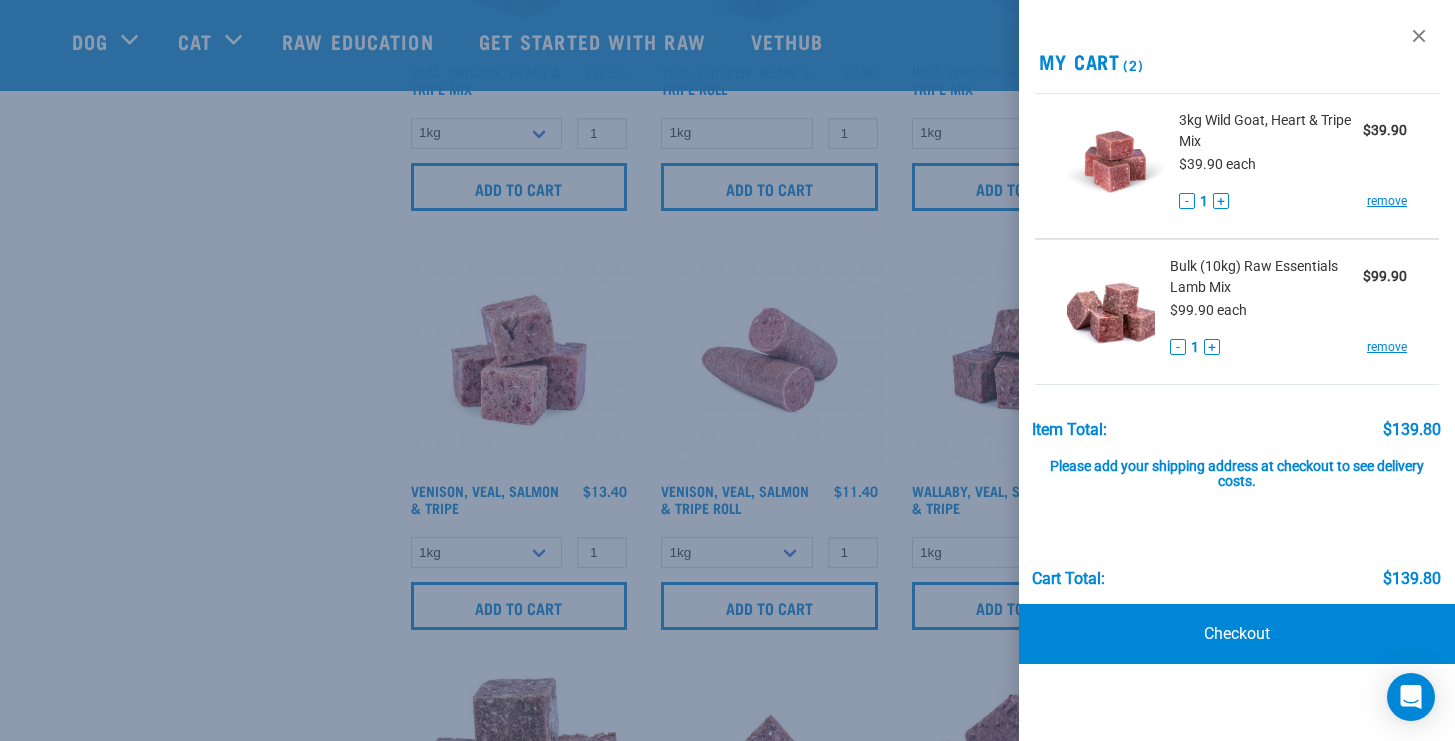 scroll, scrollTop: 2413, scrollLeft: 0, axis: vertical 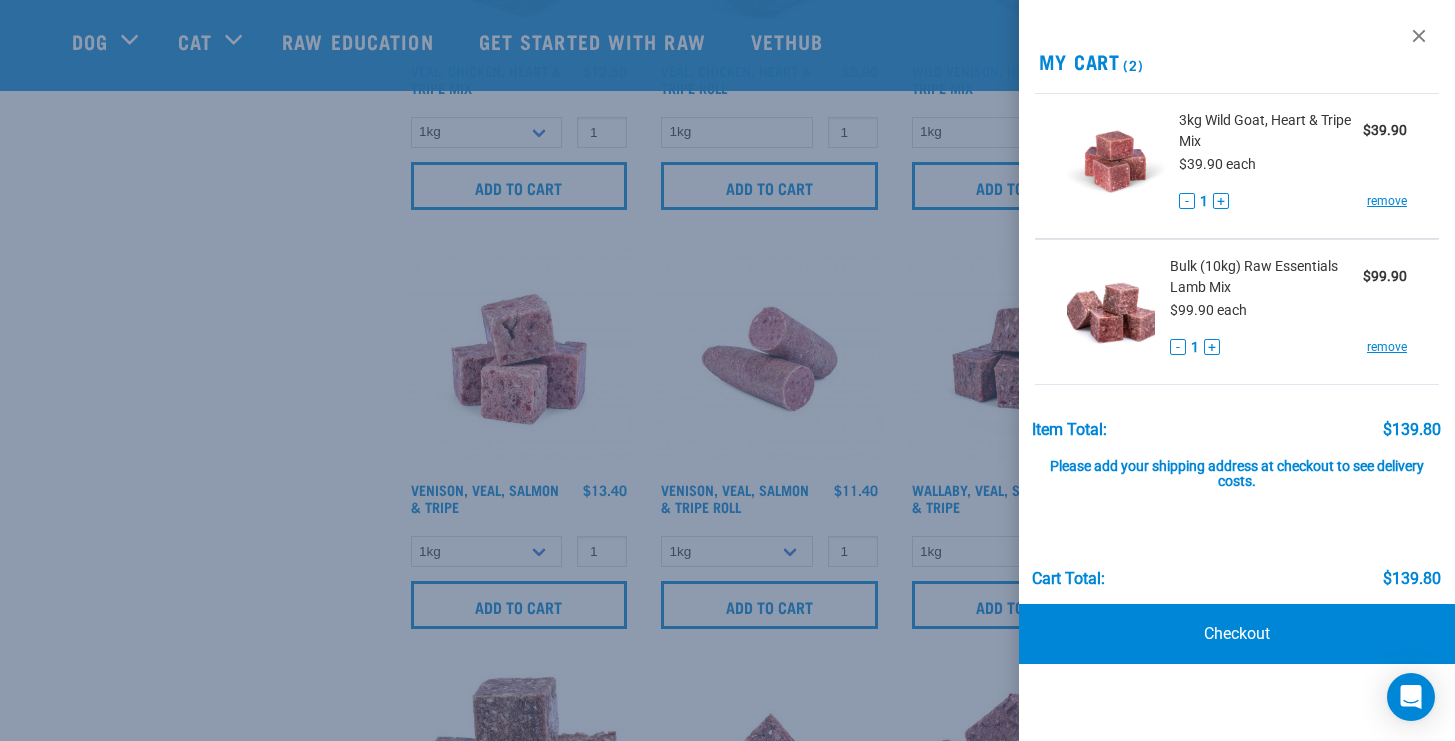 click at bounding box center (727, 370) 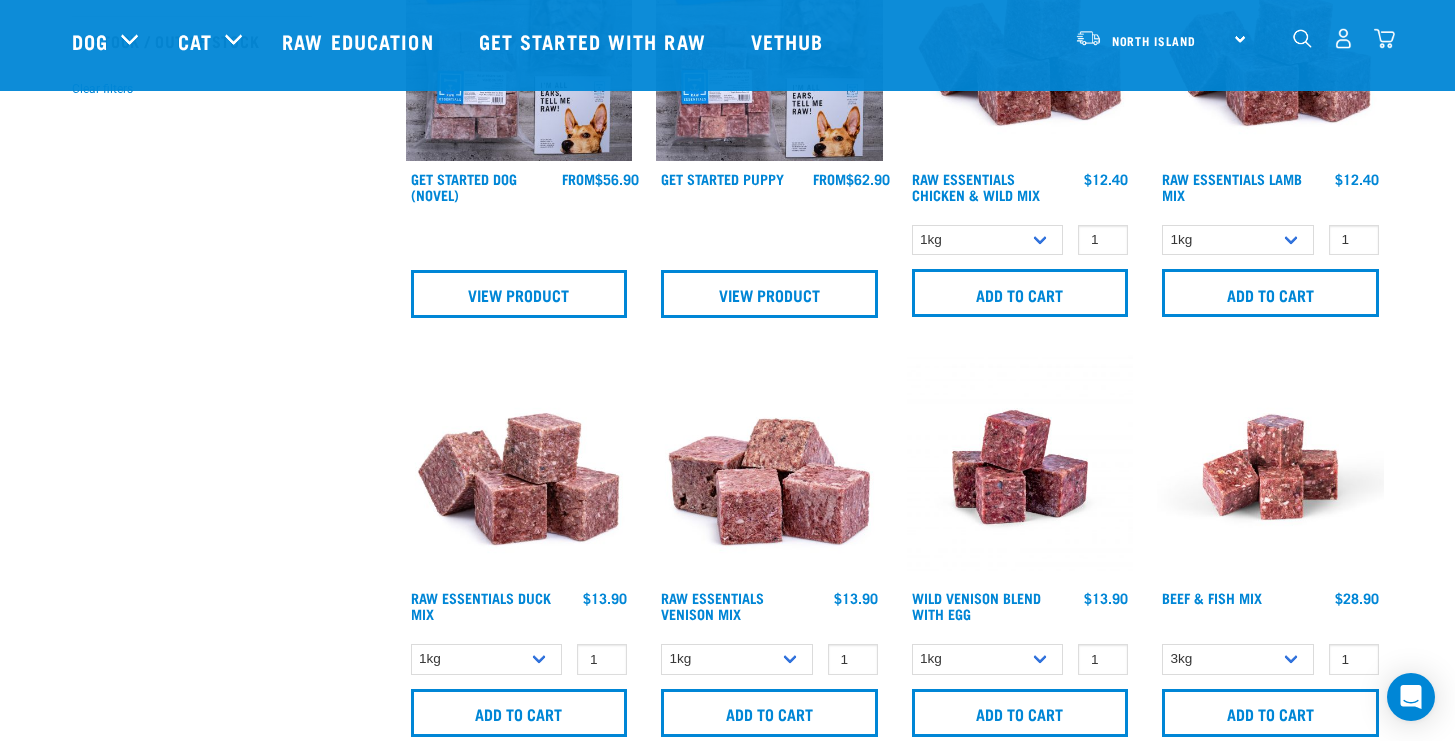 scroll, scrollTop: 625, scrollLeft: 0, axis: vertical 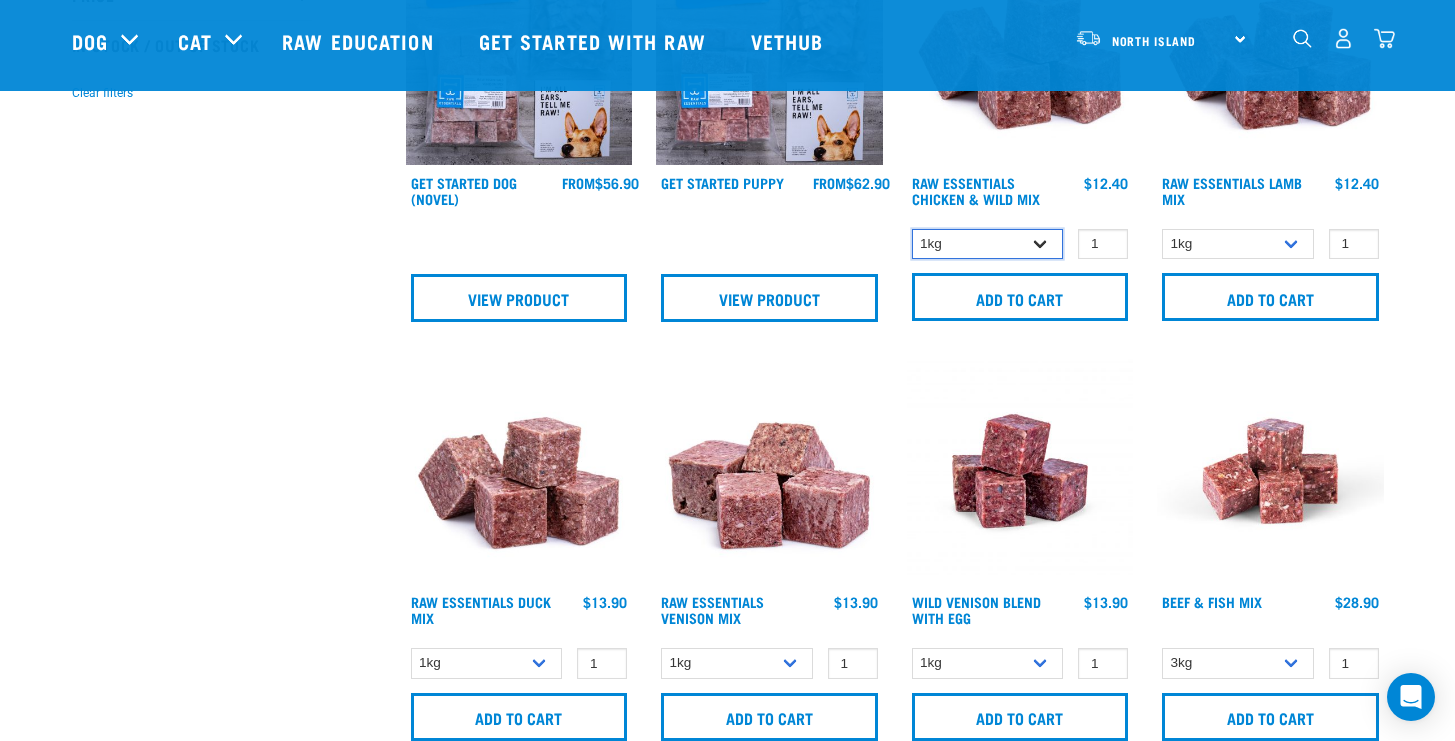 click on "1kg
3kg
Bulk (10kg)" at bounding box center (988, 244) 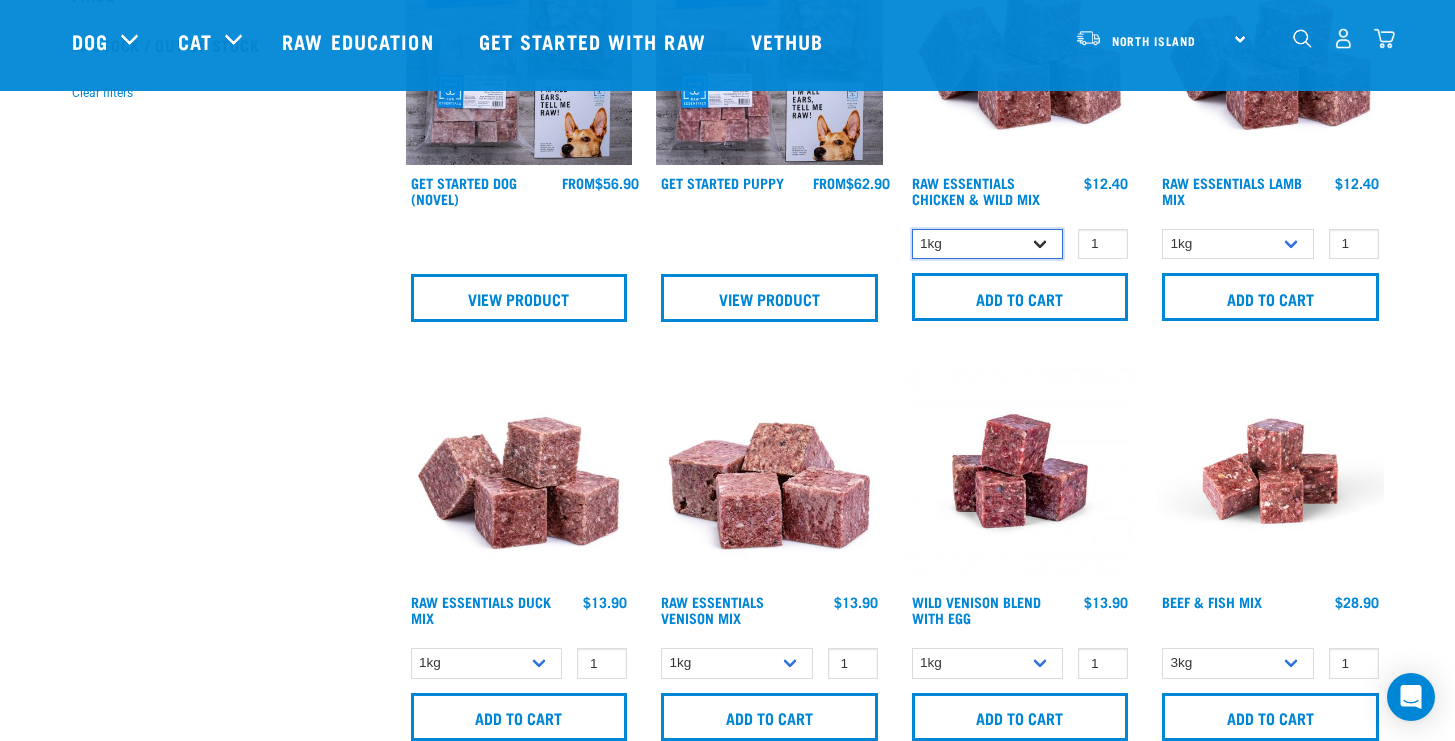 select on "709" 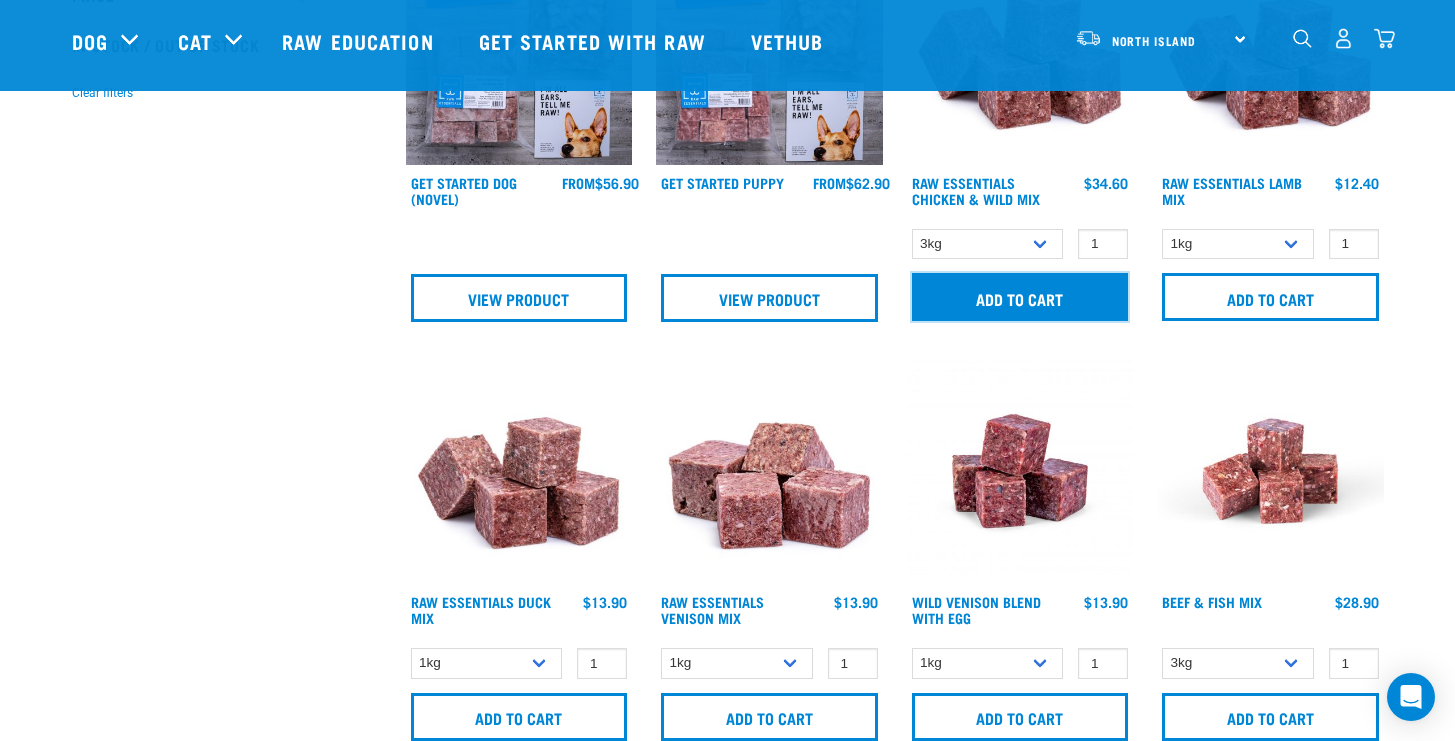 click on "Add to cart" at bounding box center (1020, 297) 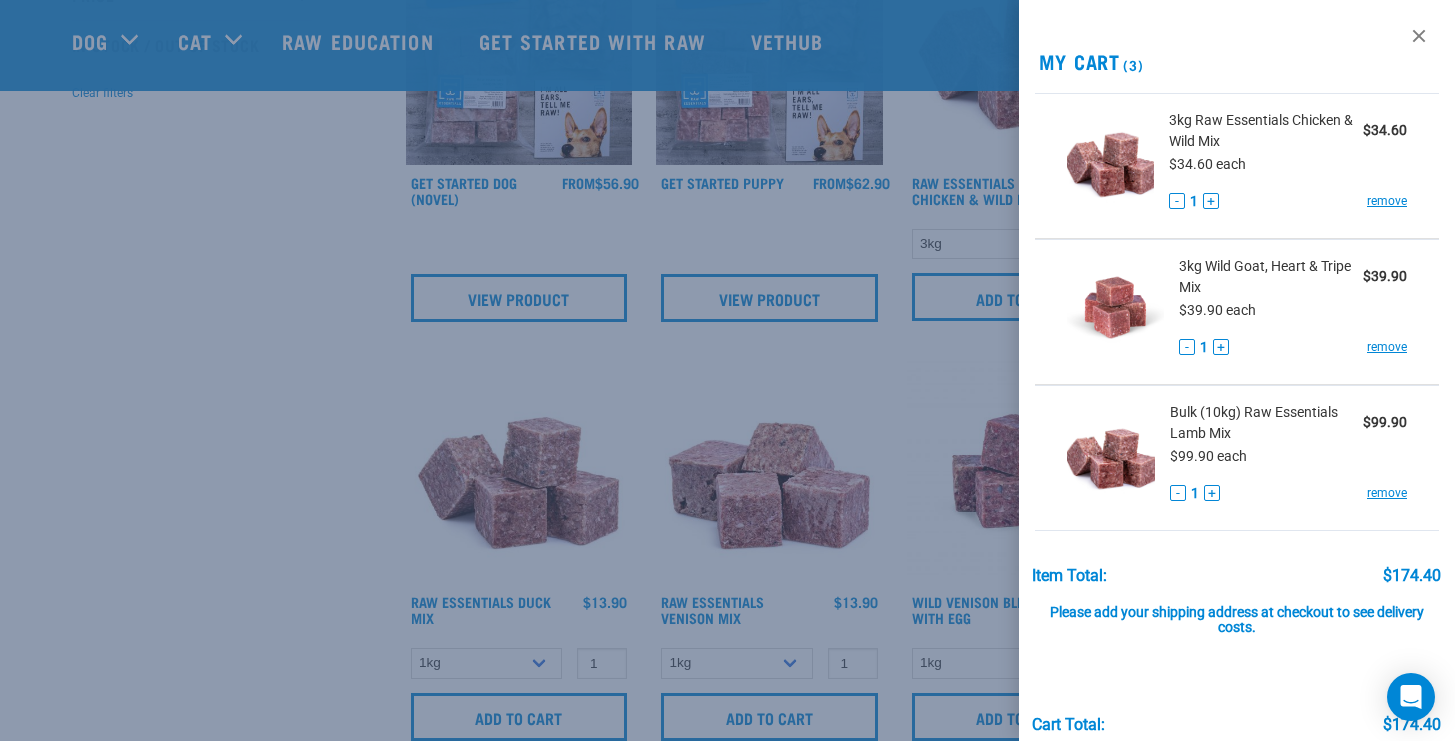 click at bounding box center [727, 370] 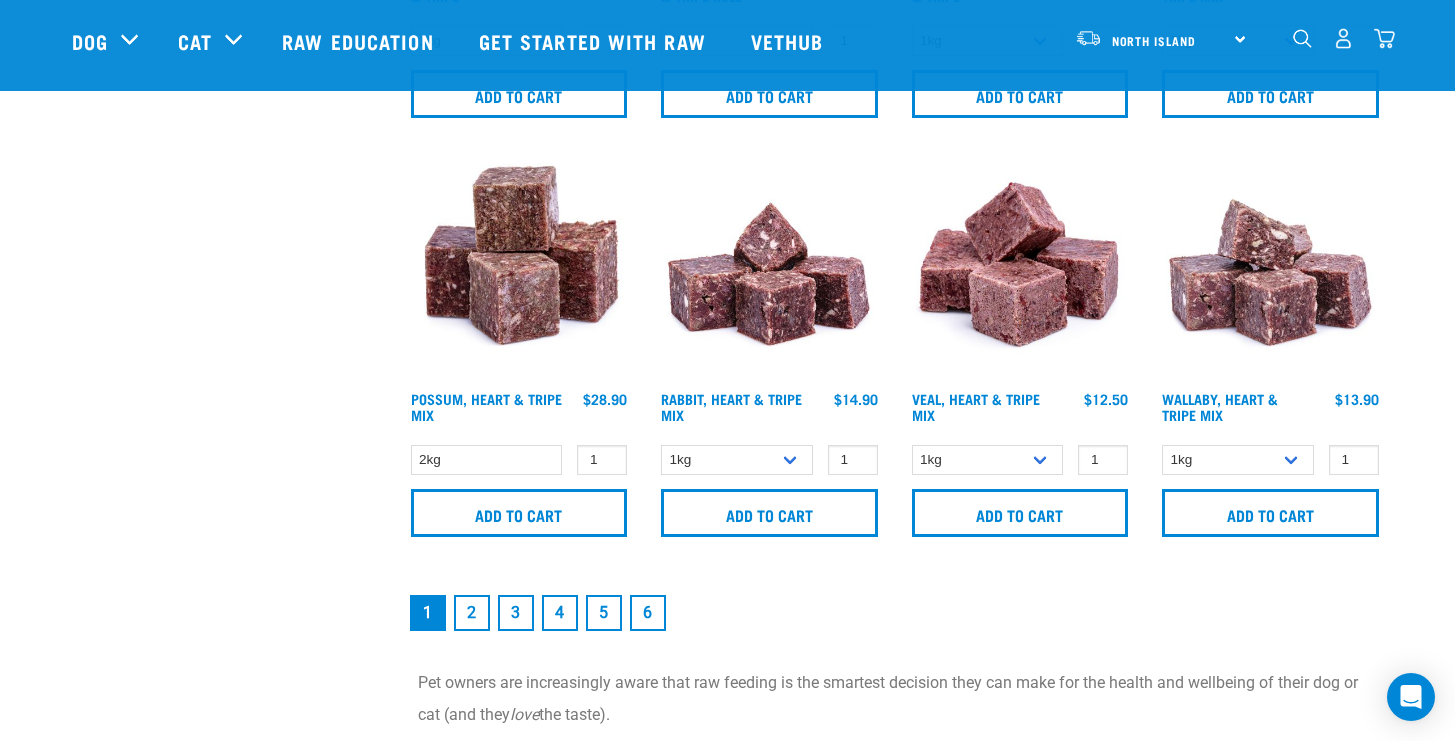 scroll, scrollTop: 2926, scrollLeft: 0, axis: vertical 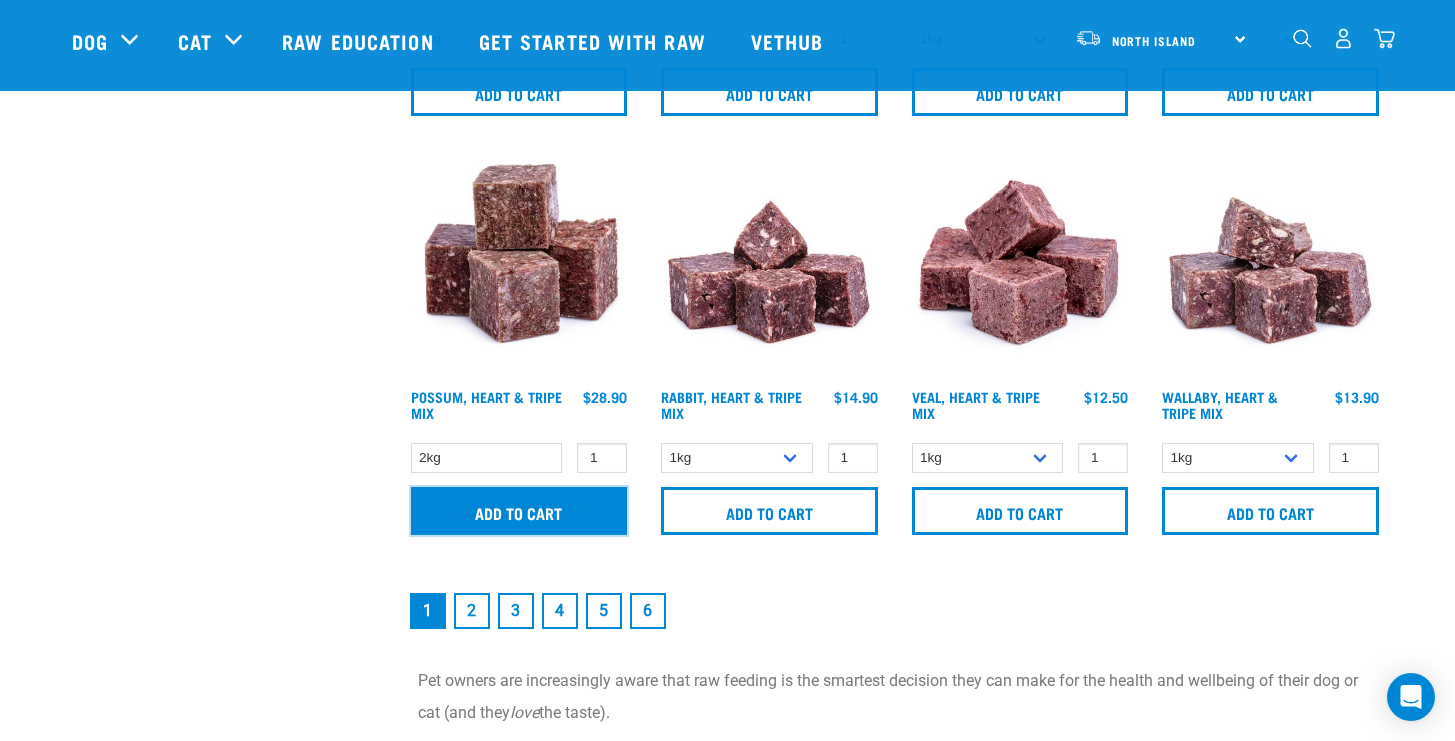 click on "Add to cart" at bounding box center [519, 511] 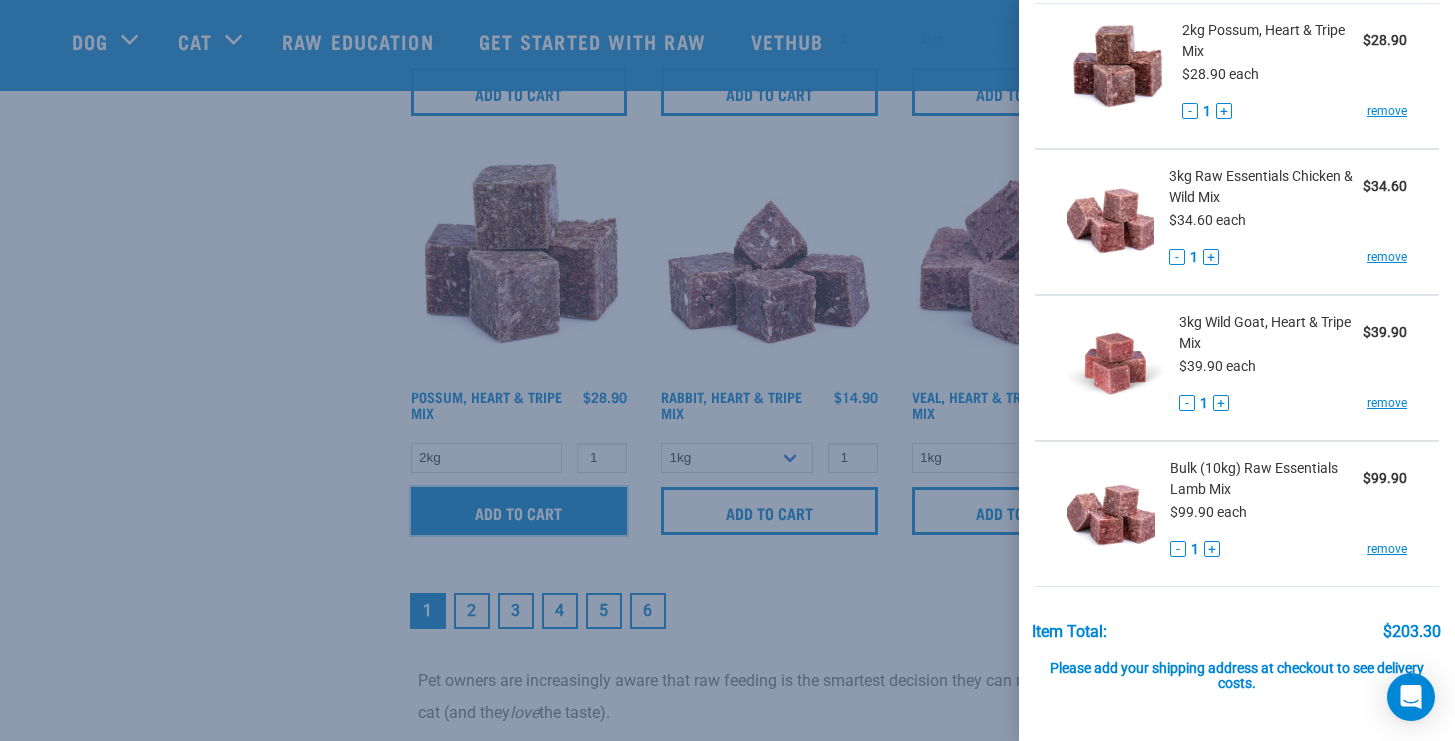 scroll, scrollTop: 239, scrollLeft: 0, axis: vertical 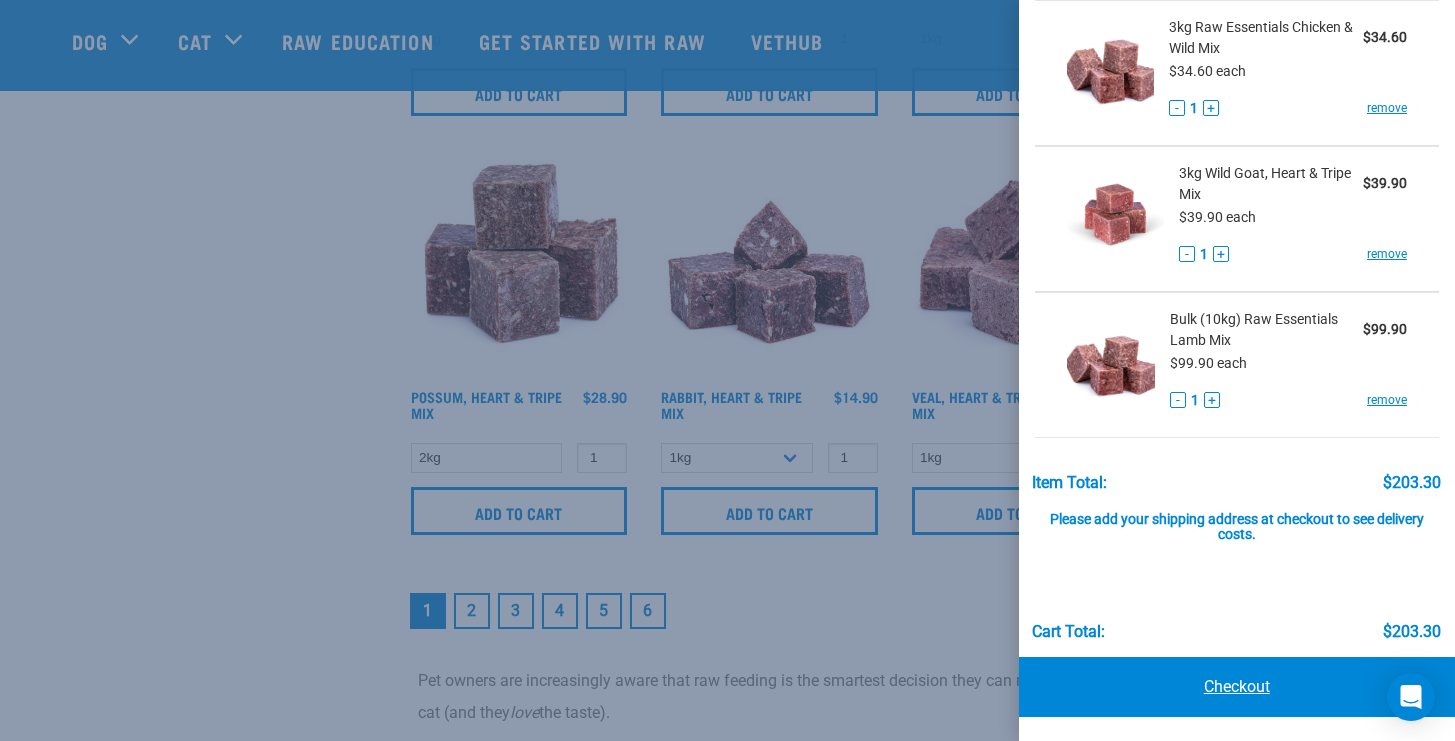 click on "Checkout" at bounding box center (1237, 687) 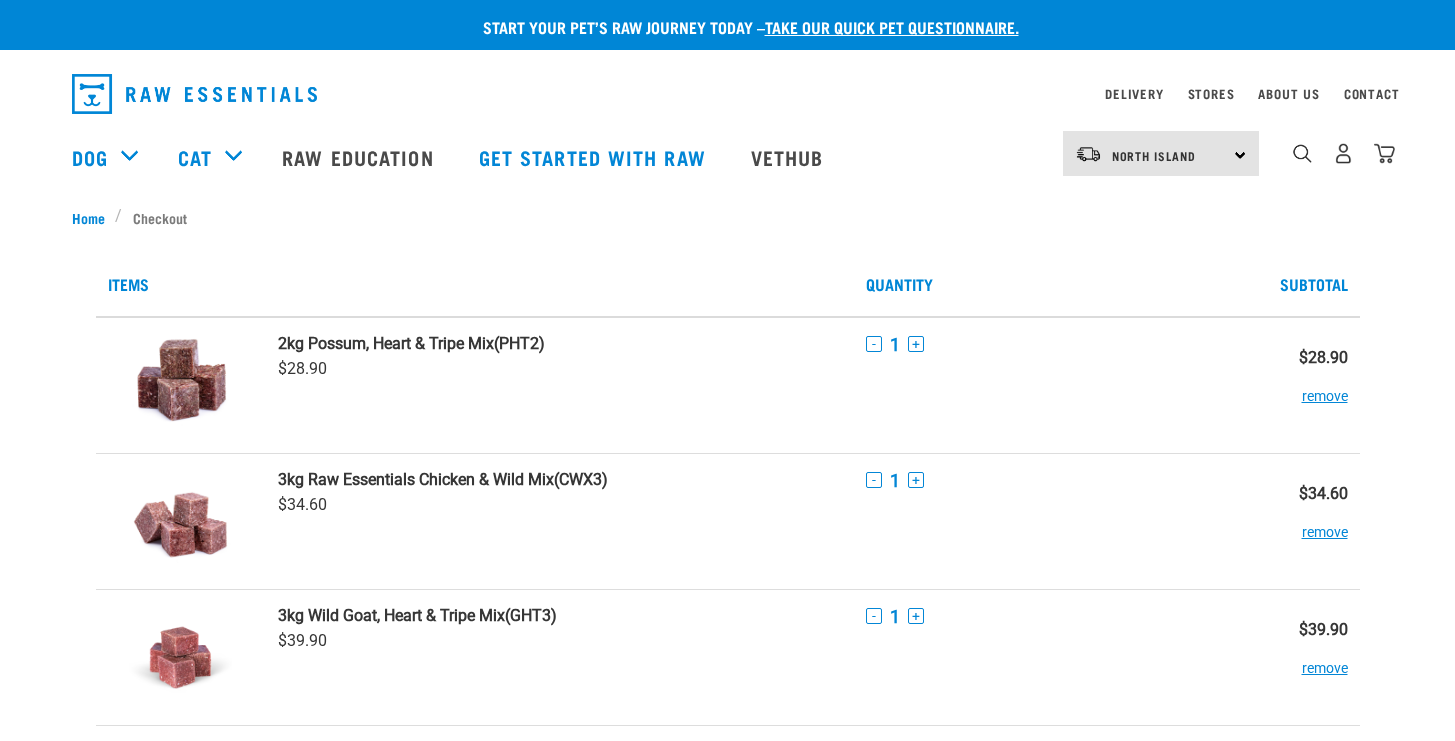scroll, scrollTop: 0, scrollLeft: 0, axis: both 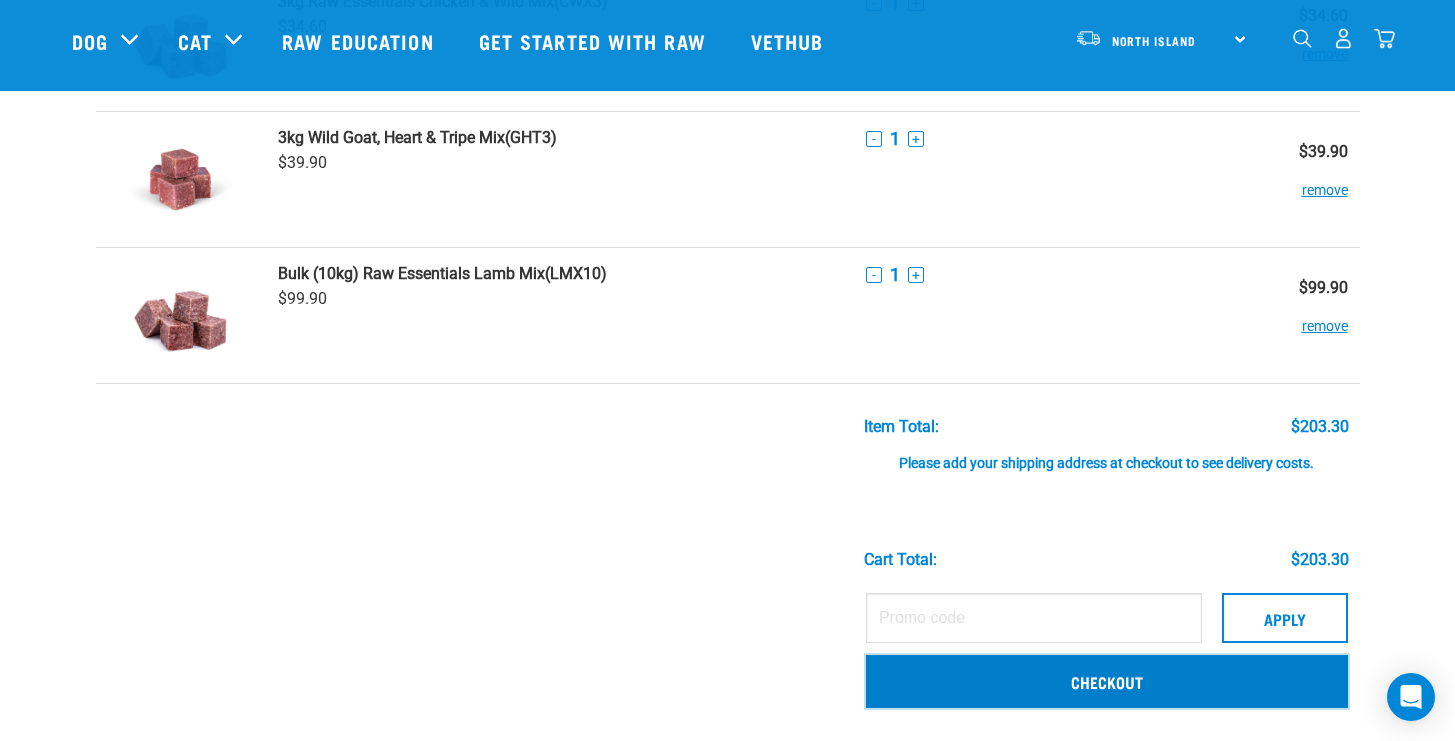 click on "Checkout" at bounding box center [1107, 681] 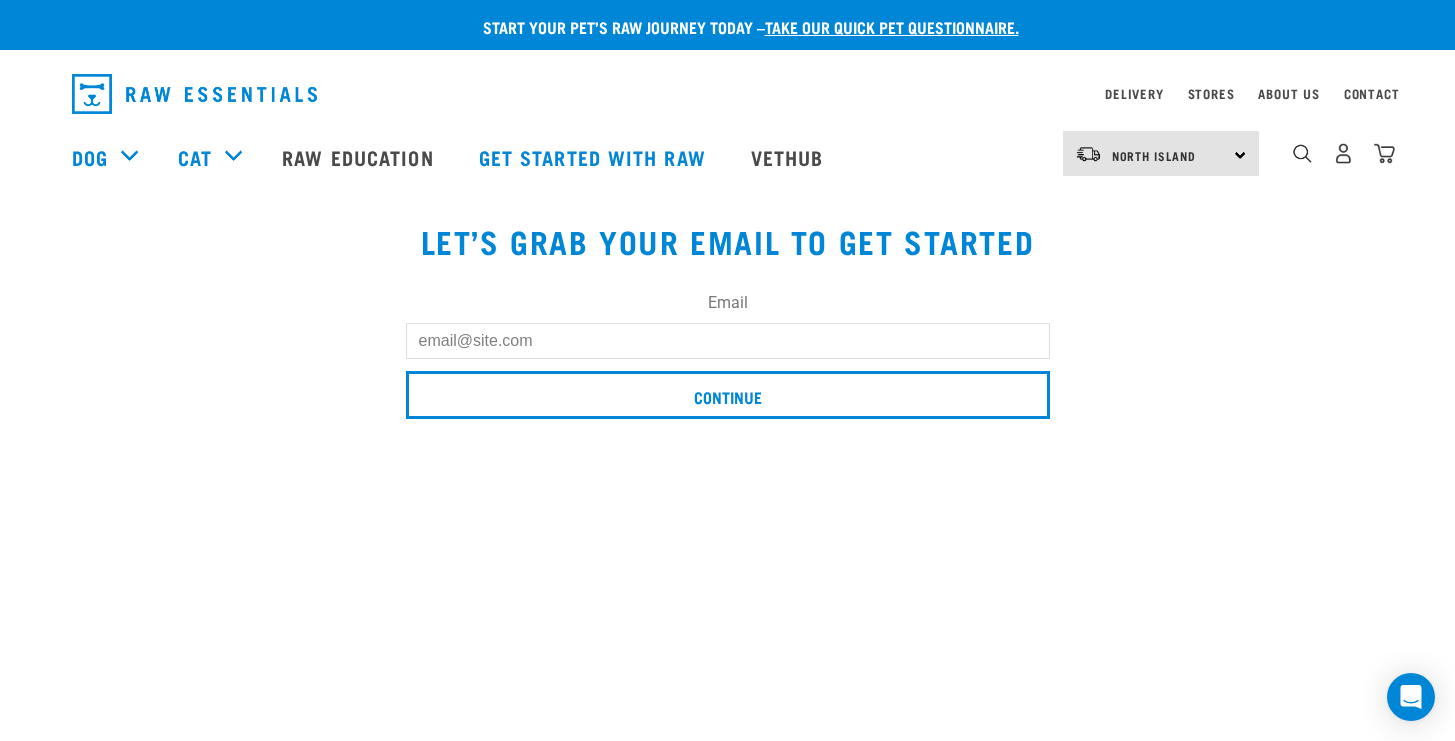 scroll, scrollTop: 0, scrollLeft: 0, axis: both 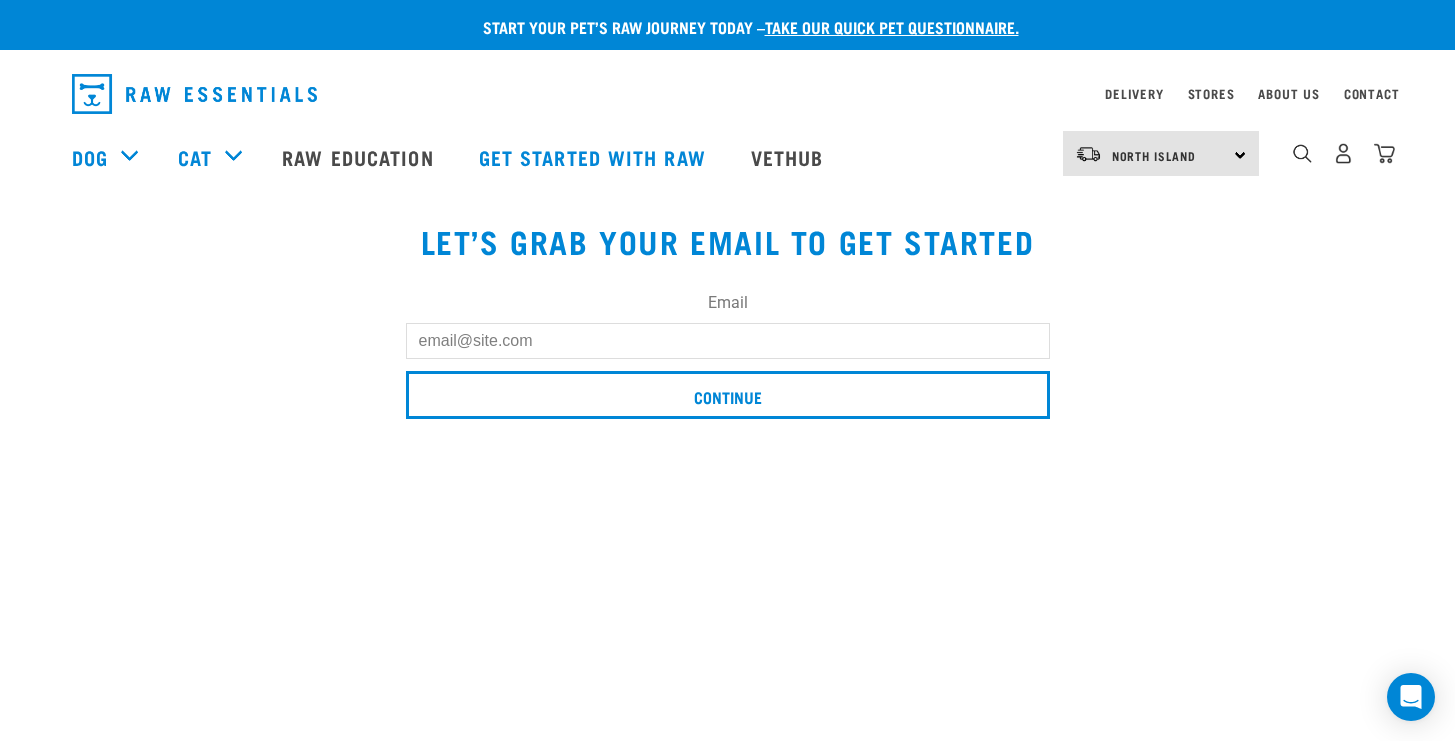 click on "Email" at bounding box center (728, 341) 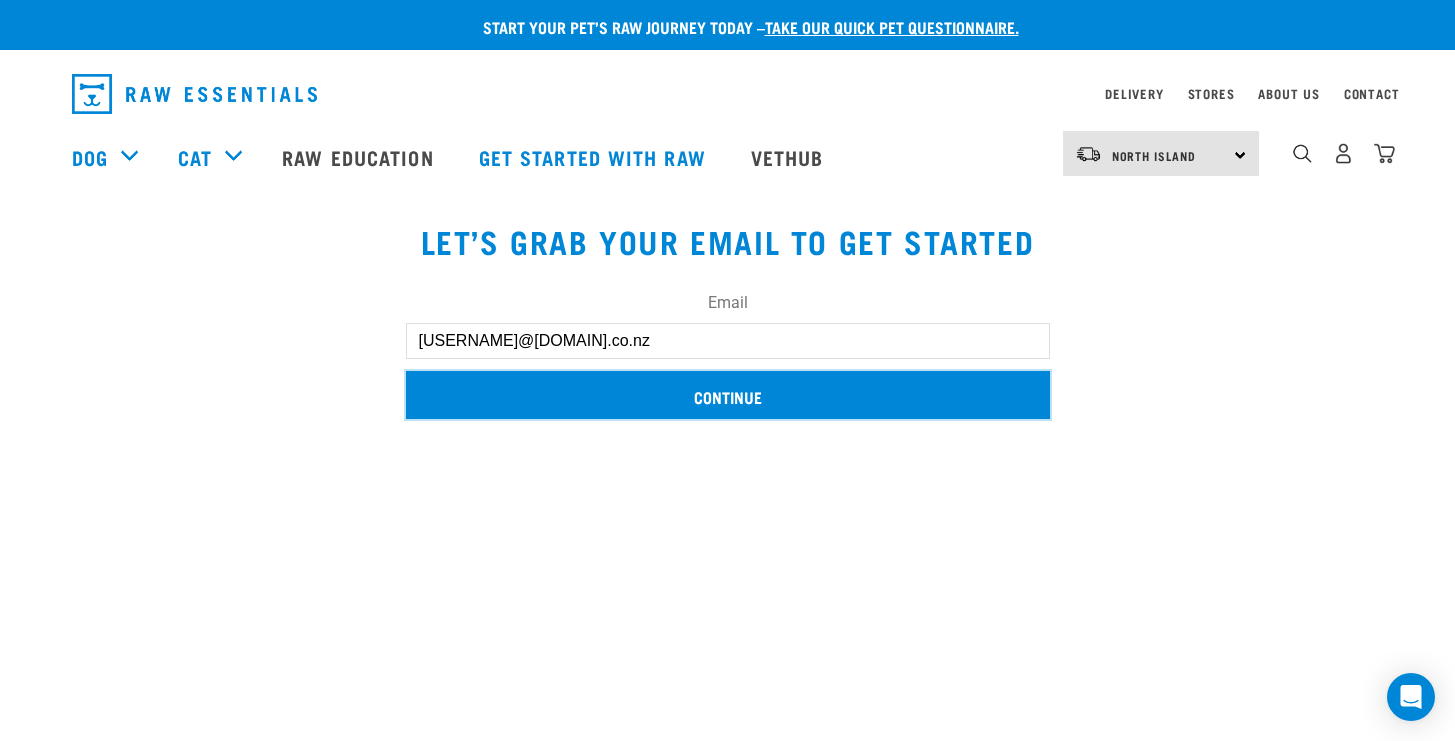 click on "Continue" at bounding box center (728, 395) 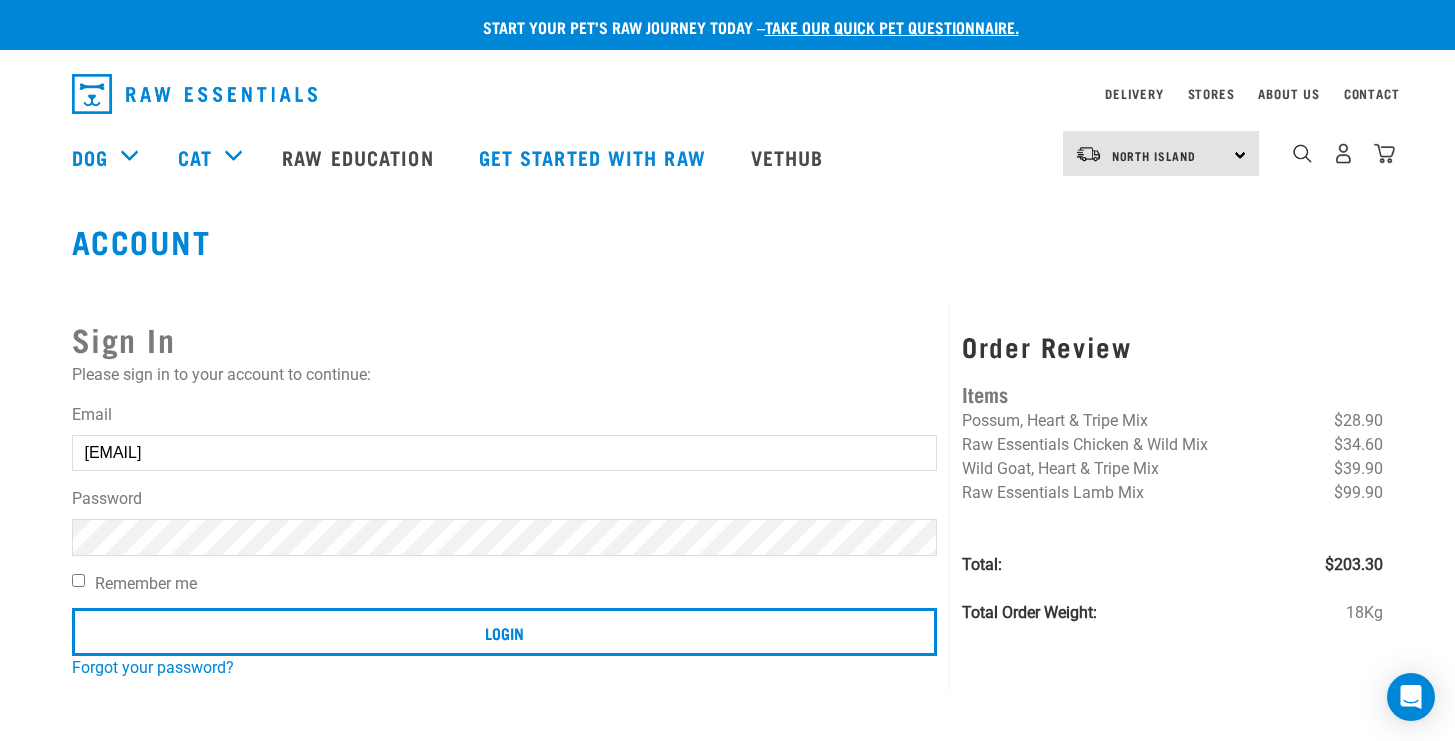 scroll, scrollTop: 0, scrollLeft: 0, axis: both 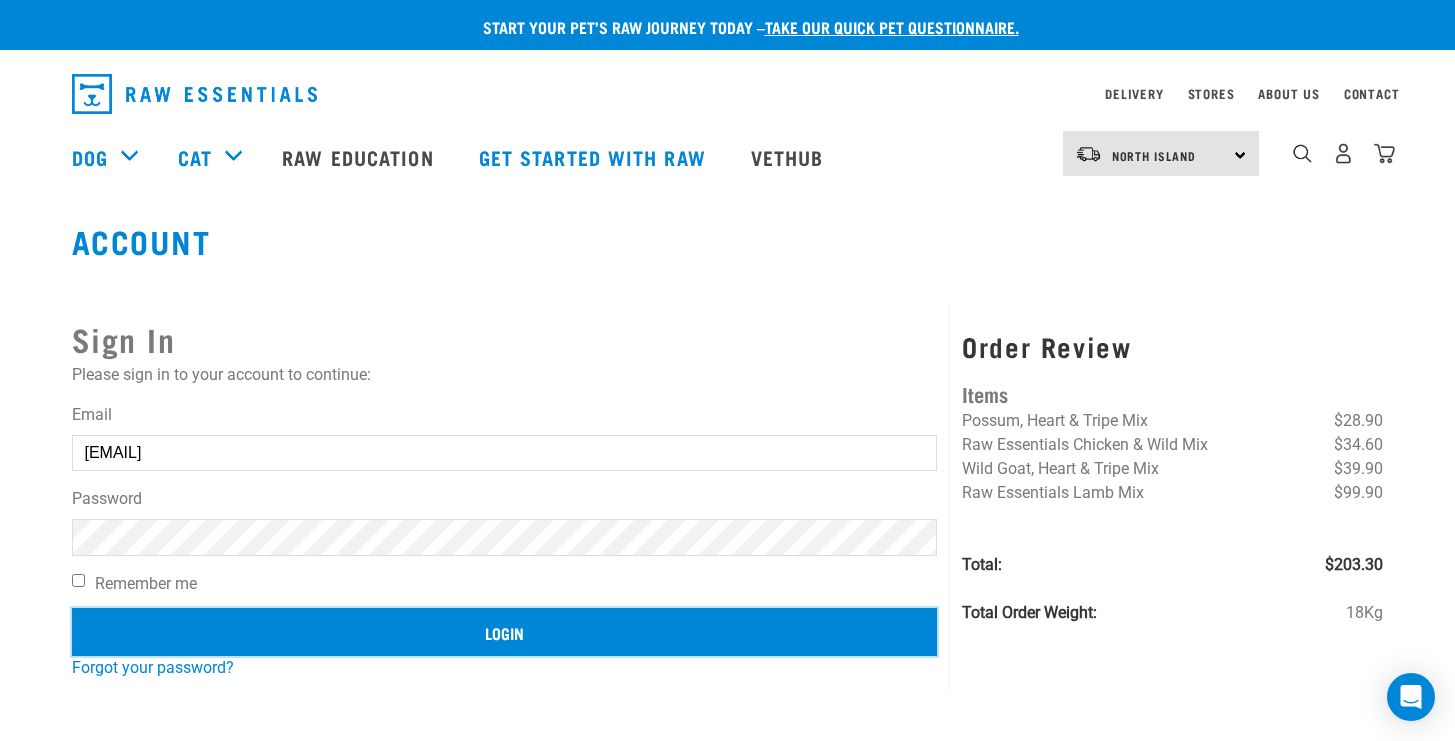click on "Login" at bounding box center [505, 632] 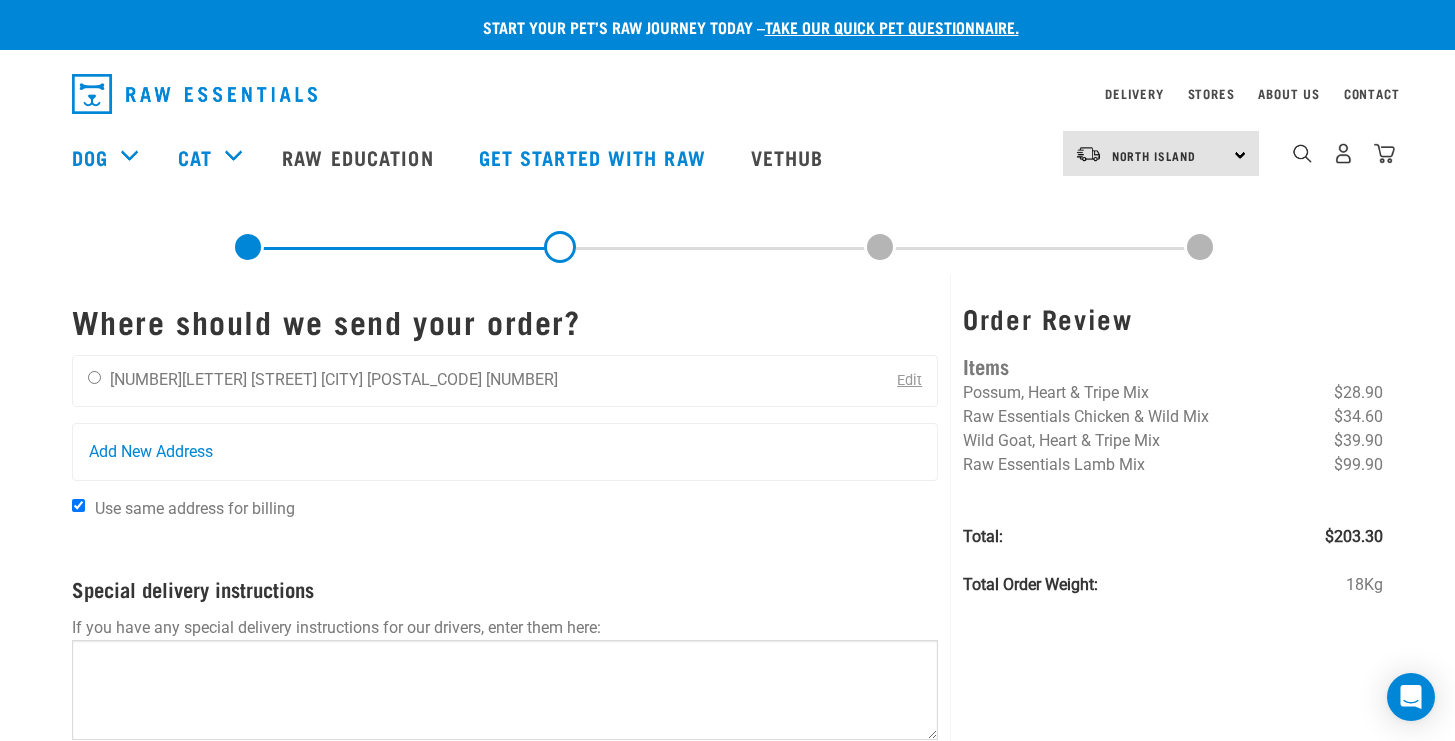 scroll, scrollTop: 0, scrollLeft: 0, axis: both 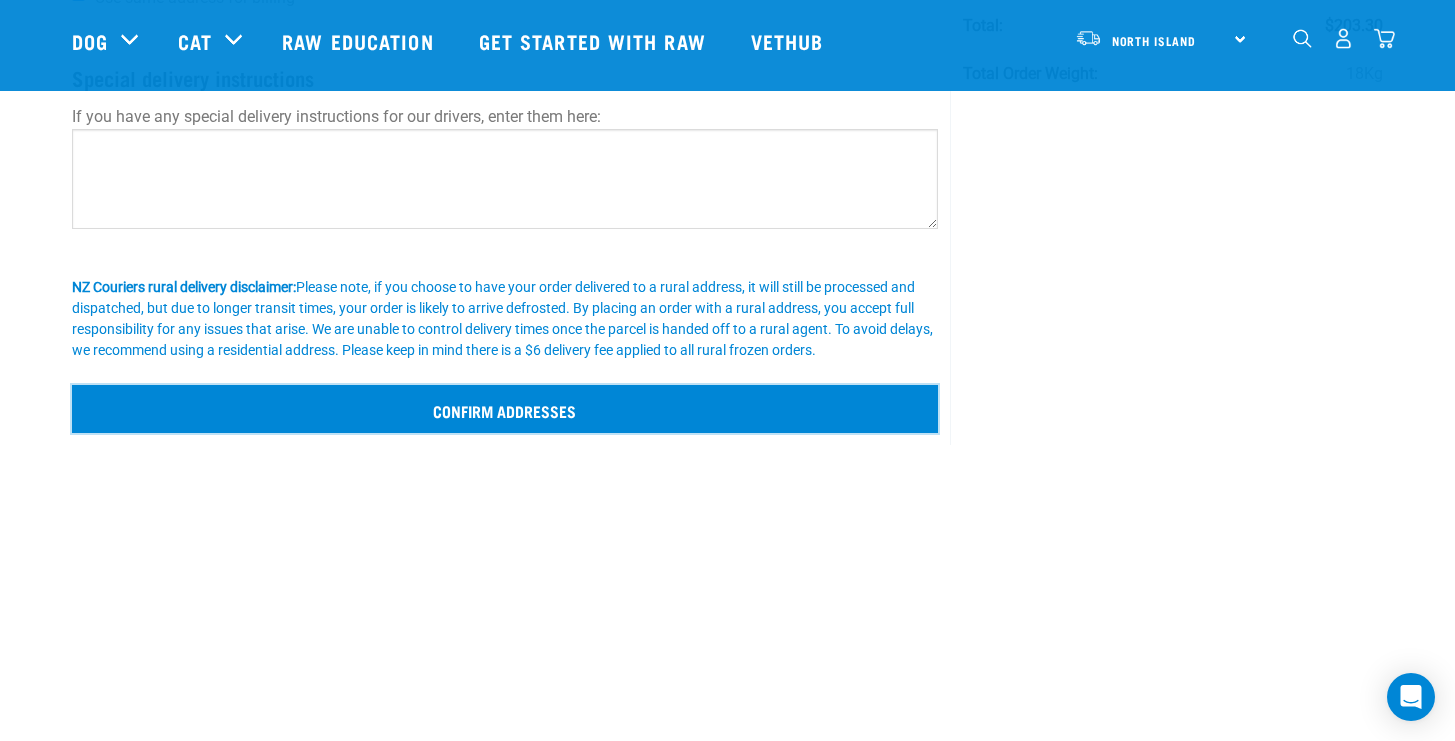 click on "Confirm addresses" at bounding box center (505, 409) 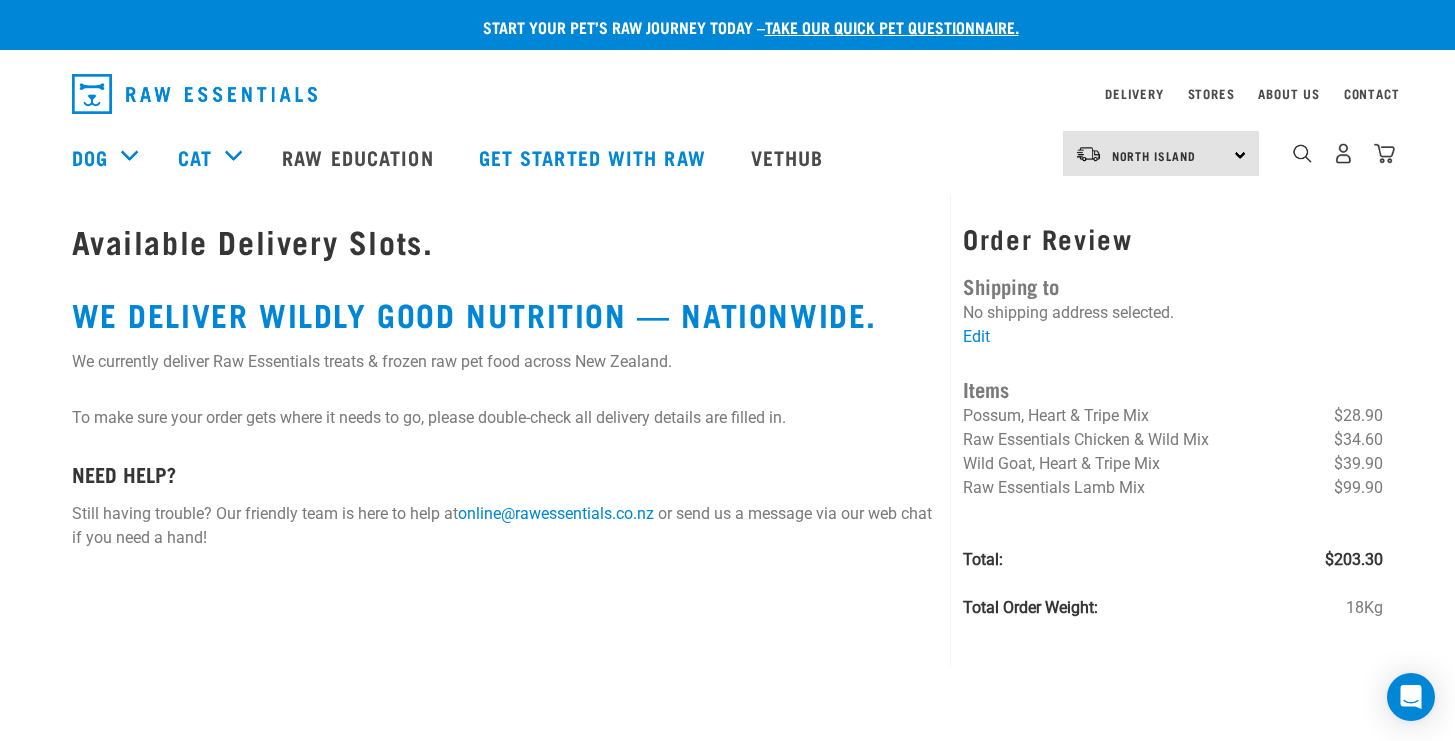 scroll, scrollTop: 0, scrollLeft: 0, axis: both 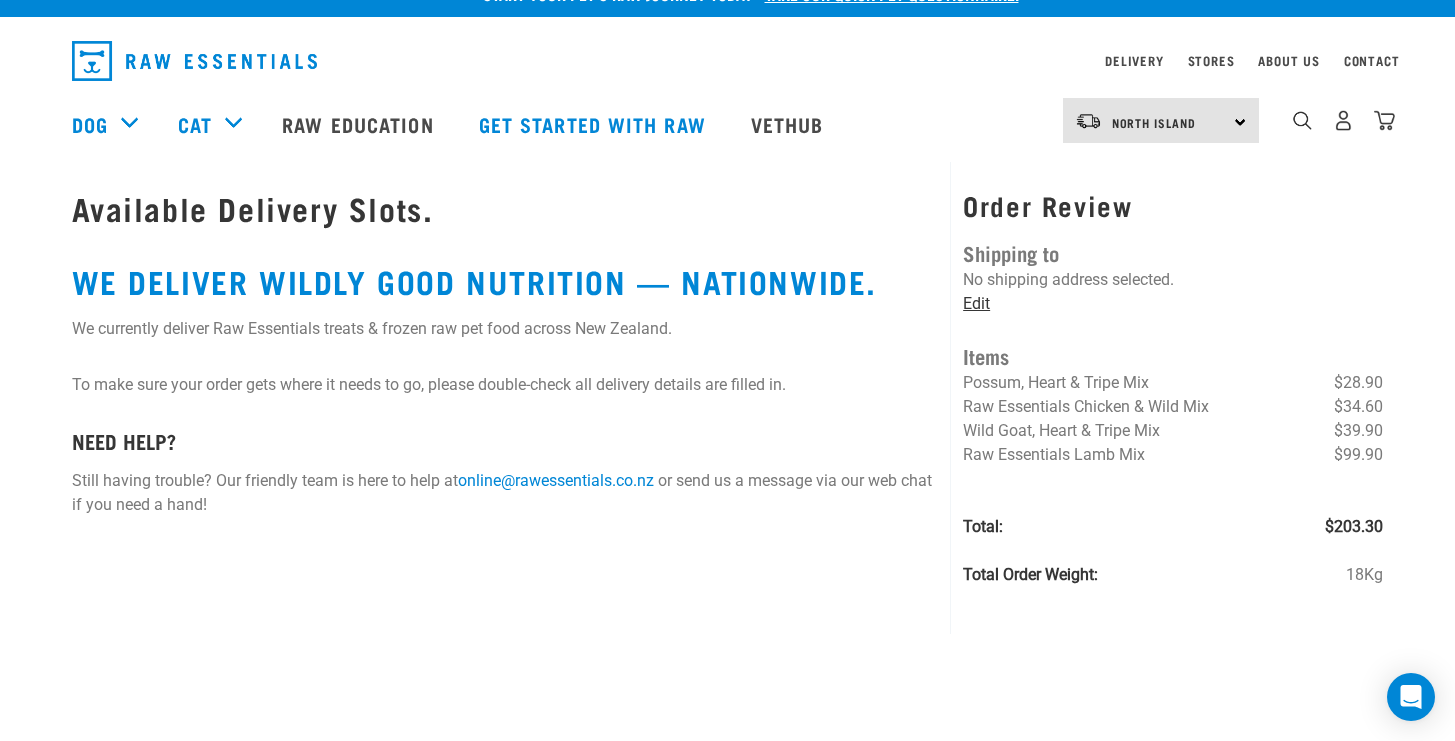click on "Edit" at bounding box center (976, 303) 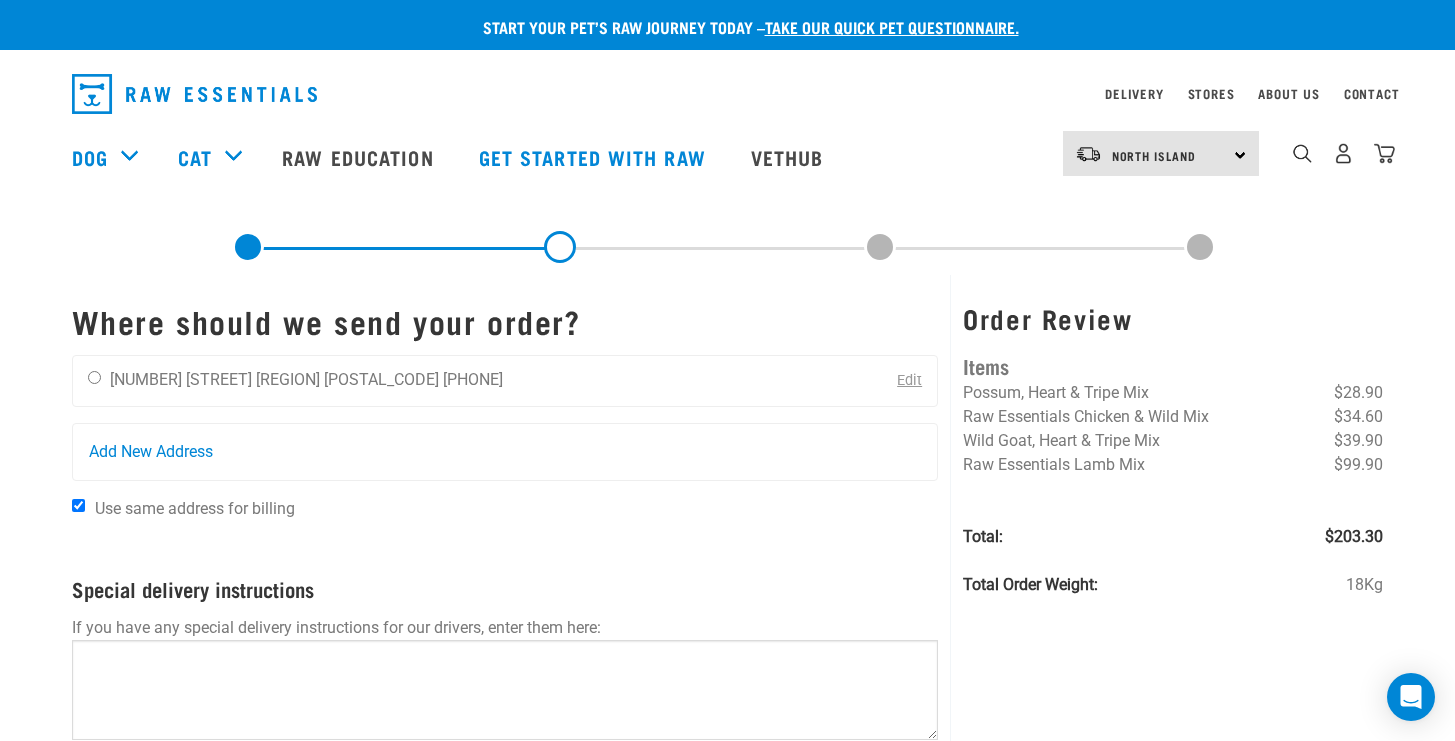 scroll, scrollTop: 0, scrollLeft: 0, axis: both 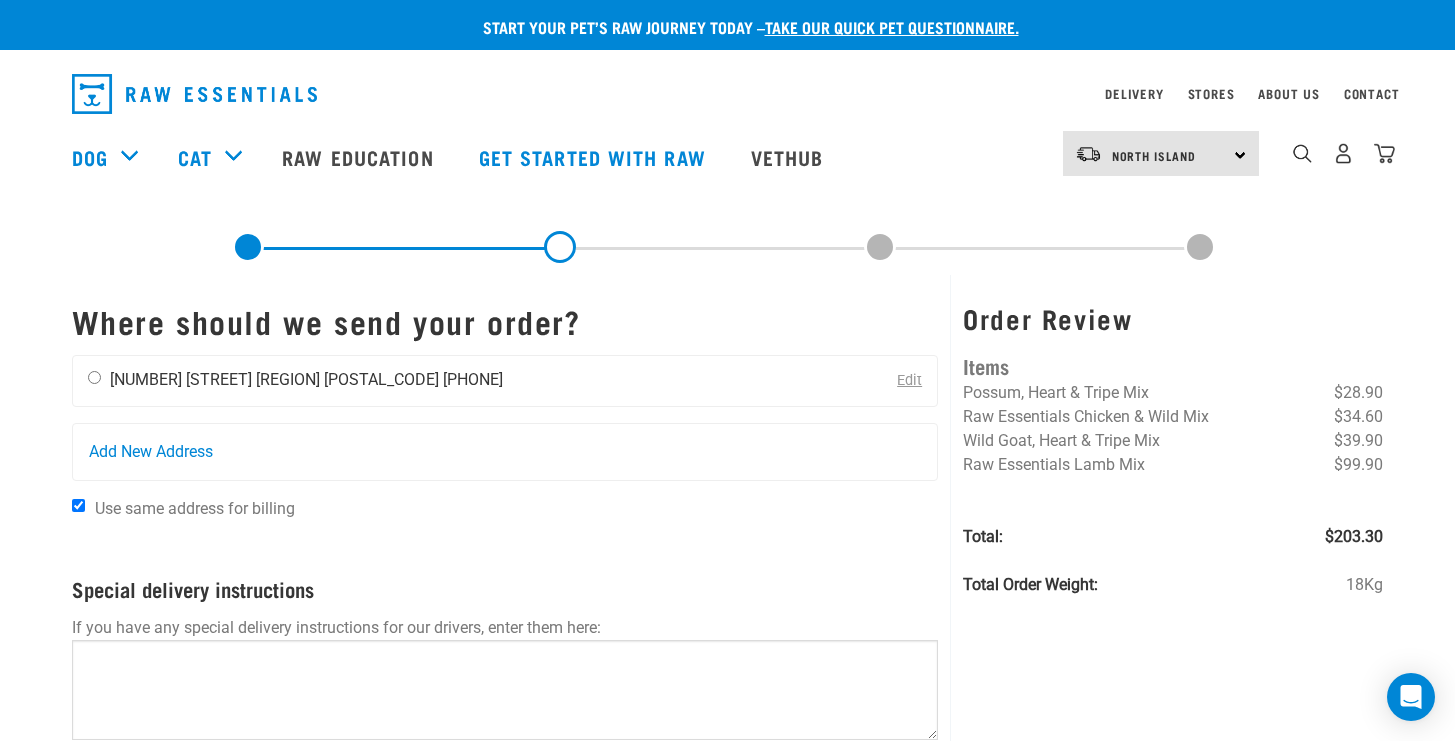 click on "[FIRST] [LAST]
[NUMBER] [STREET]
[REGION]
[POSTAL_CODE]
[PHONE]" at bounding box center [295, 381] 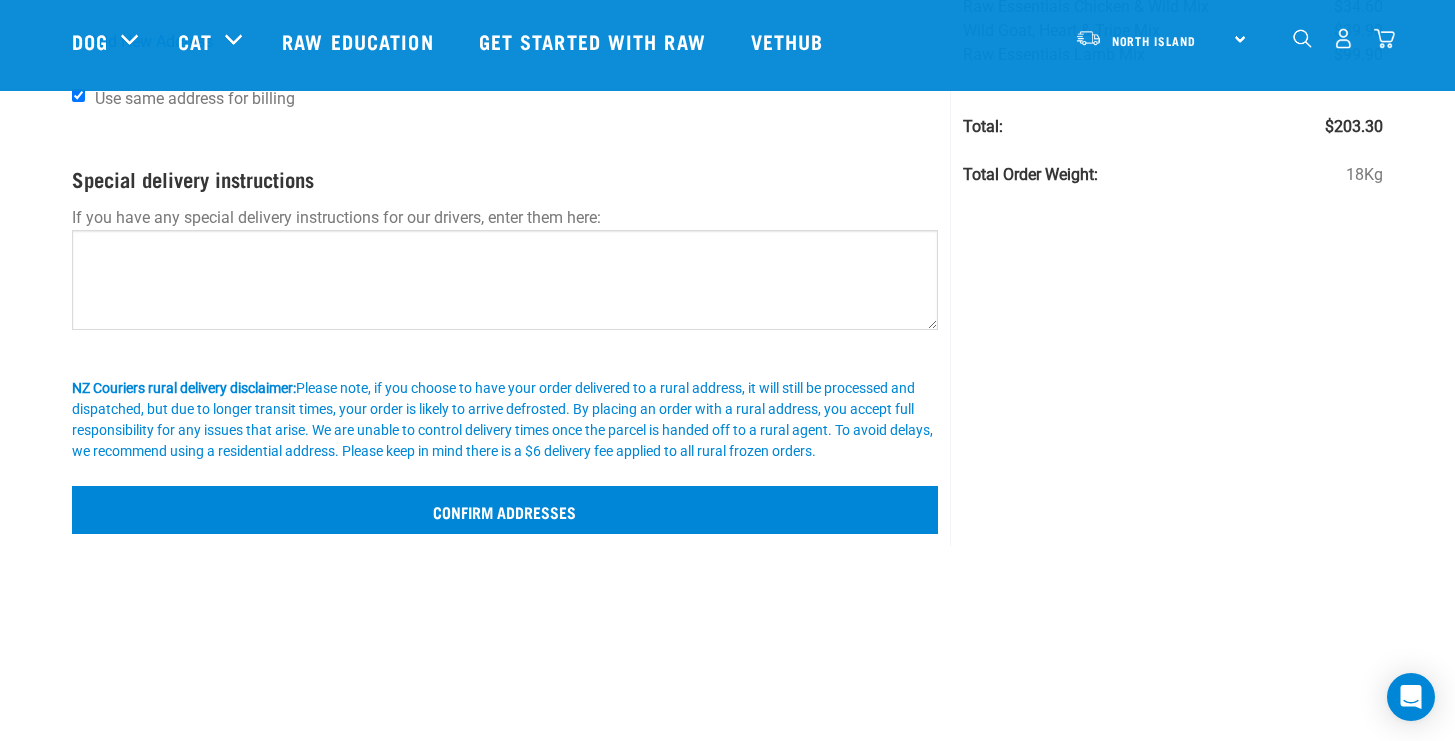scroll, scrollTop: 305, scrollLeft: 0, axis: vertical 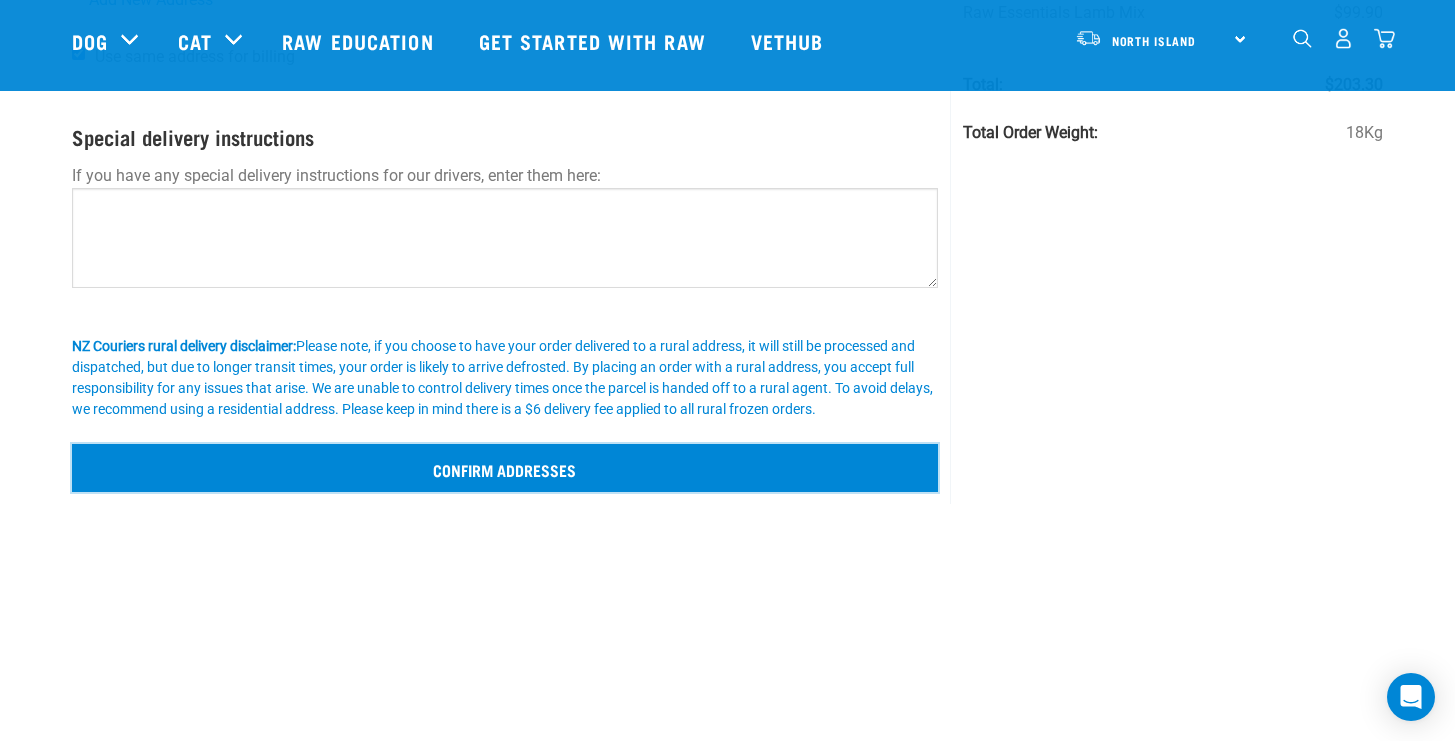 click on "Confirm addresses" at bounding box center [505, 468] 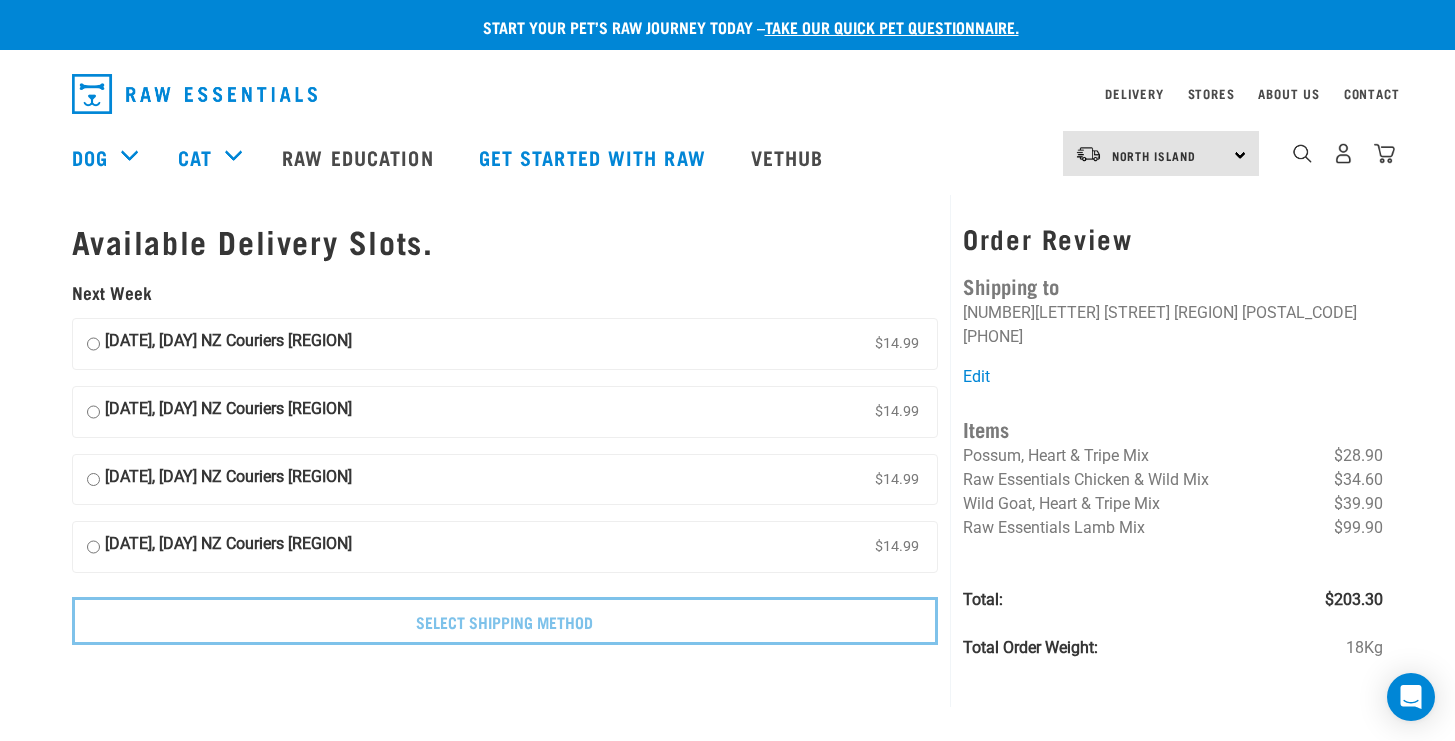 scroll, scrollTop: 0, scrollLeft: 0, axis: both 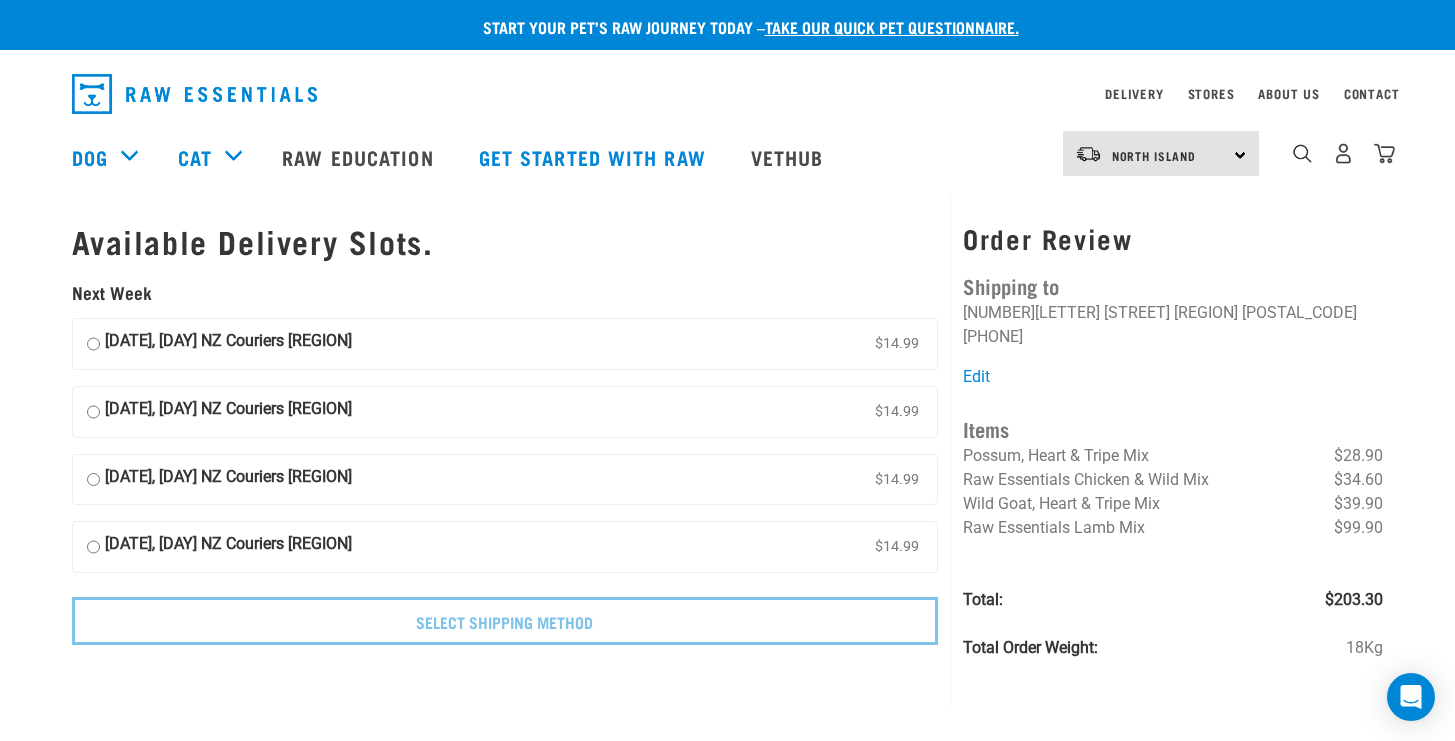 click on "[DATE], [DAY] NZ Couriers [REGION] $14.99" at bounding box center (93, 344) 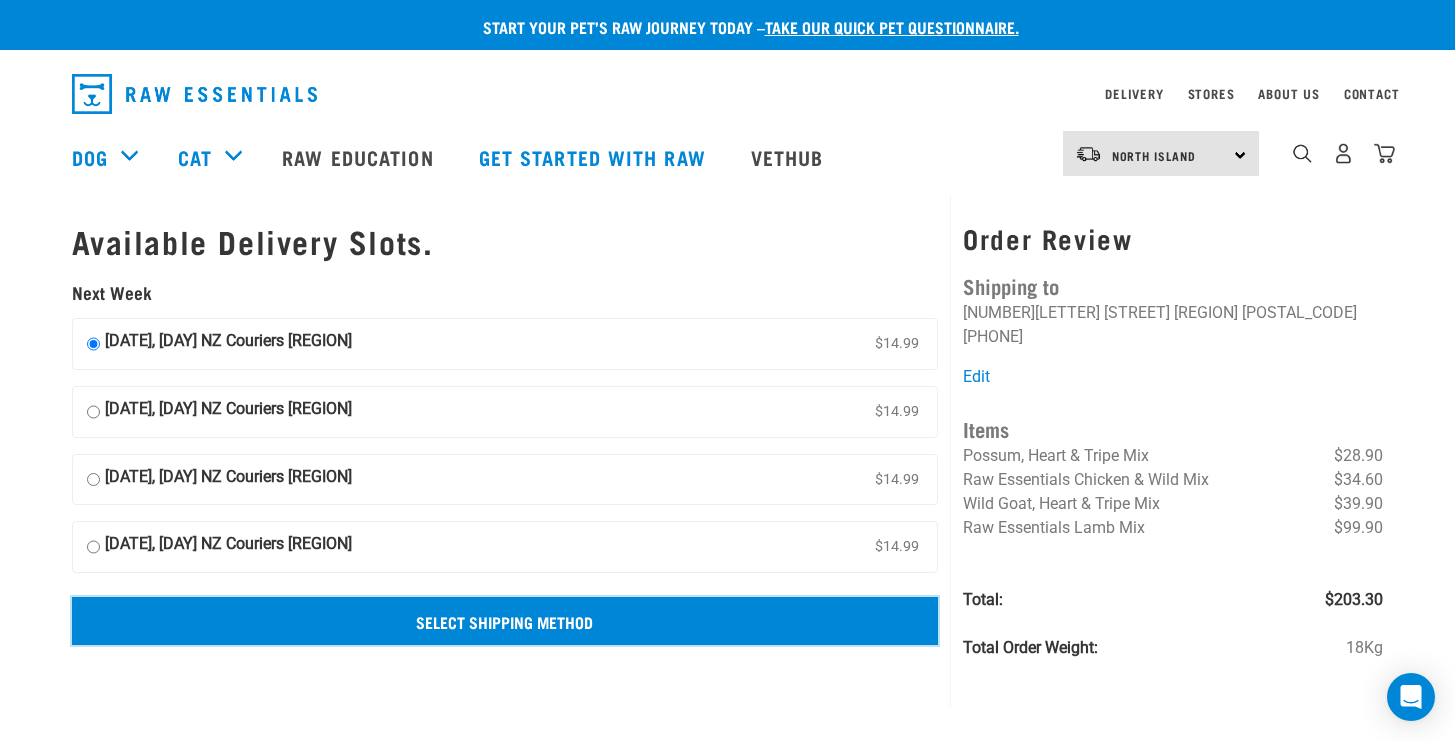 click on "Select Shipping Method" at bounding box center (505, 621) 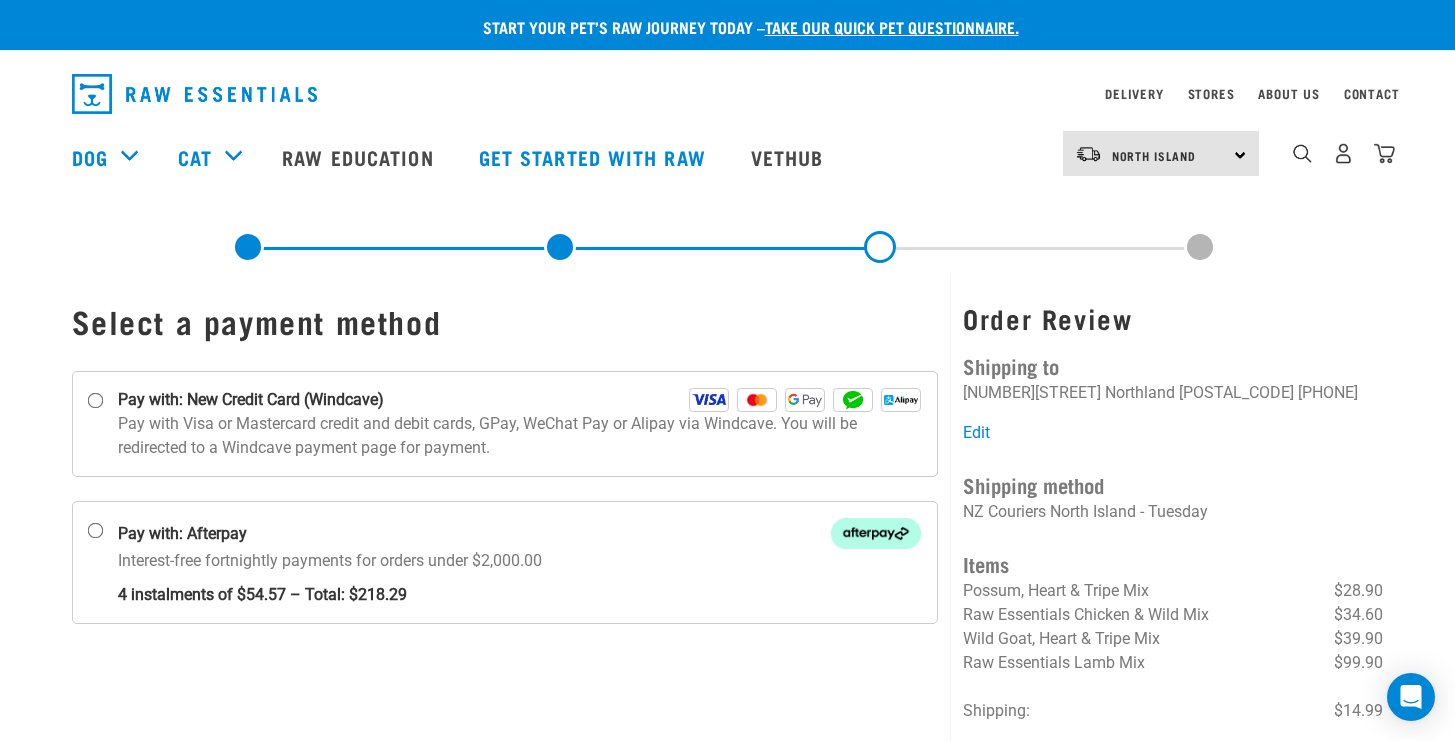 scroll, scrollTop: 0, scrollLeft: 0, axis: both 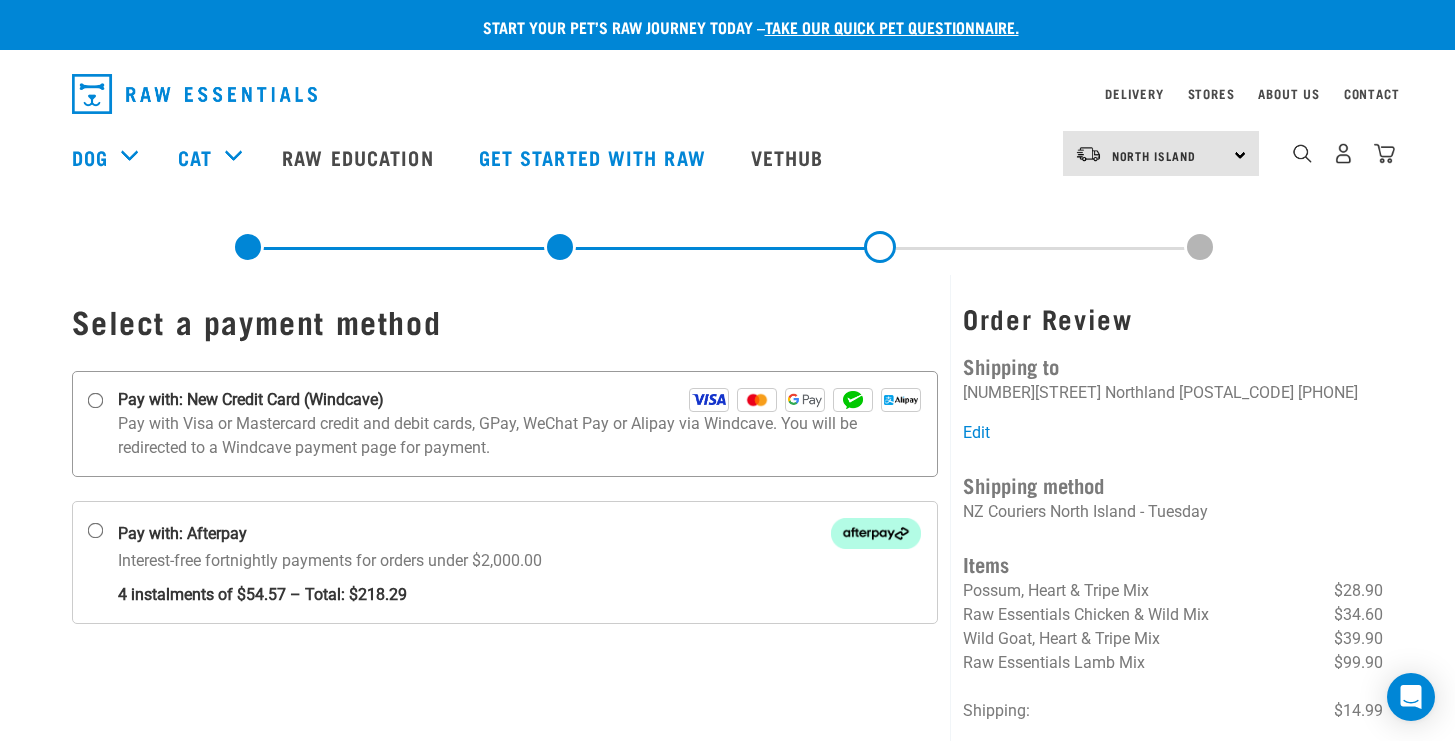 click on "Pay with: New Credit Card (Windcave)" at bounding box center (95, 401) 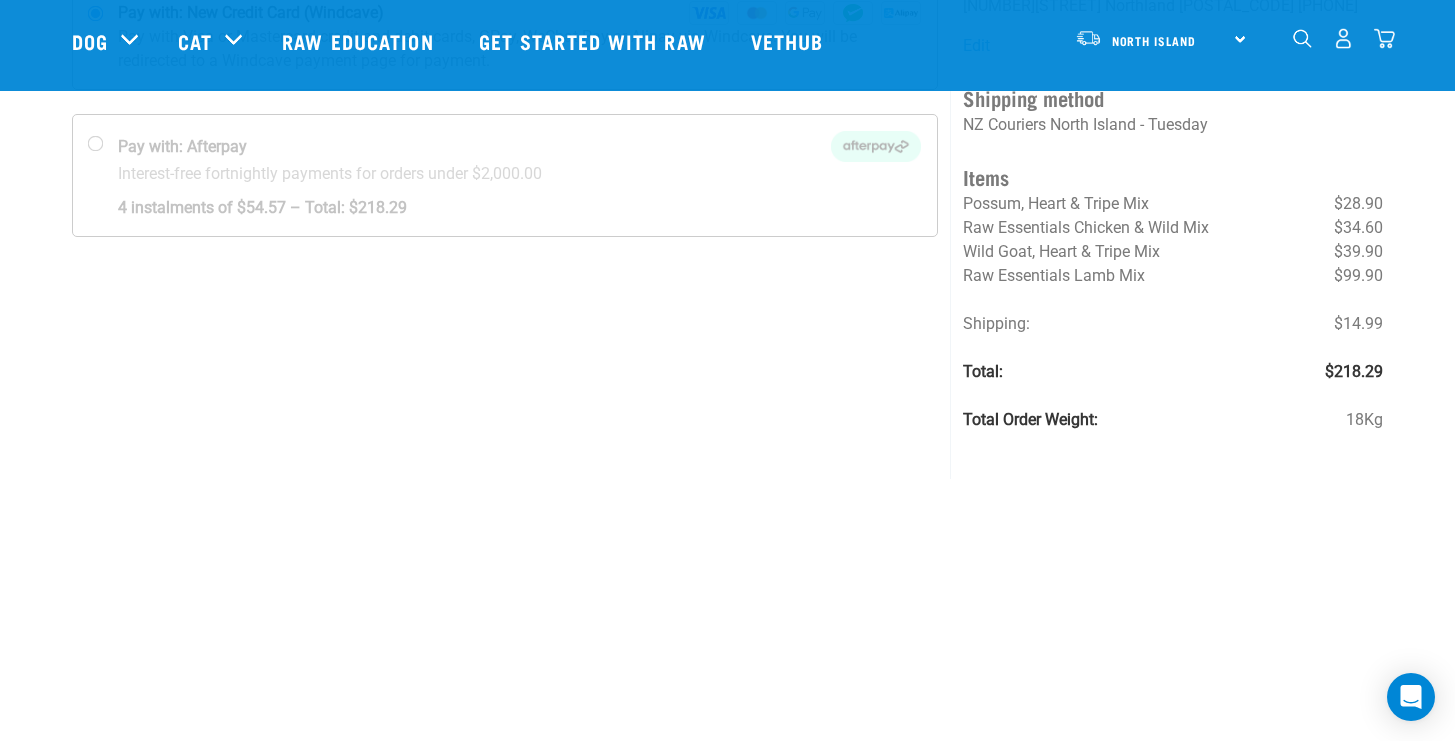 scroll, scrollTop: 167, scrollLeft: 0, axis: vertical 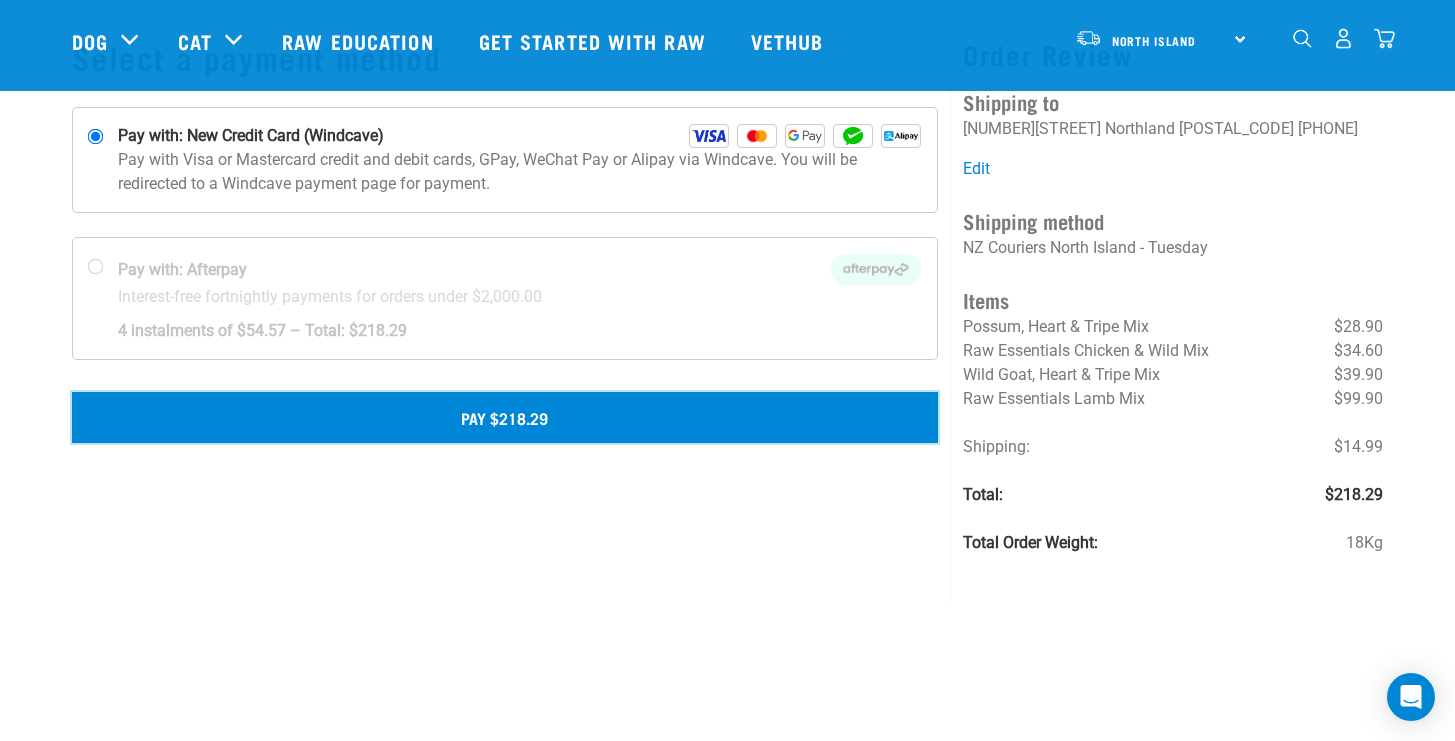 click on "Pay $218.29" at bounding box center [505, 417] 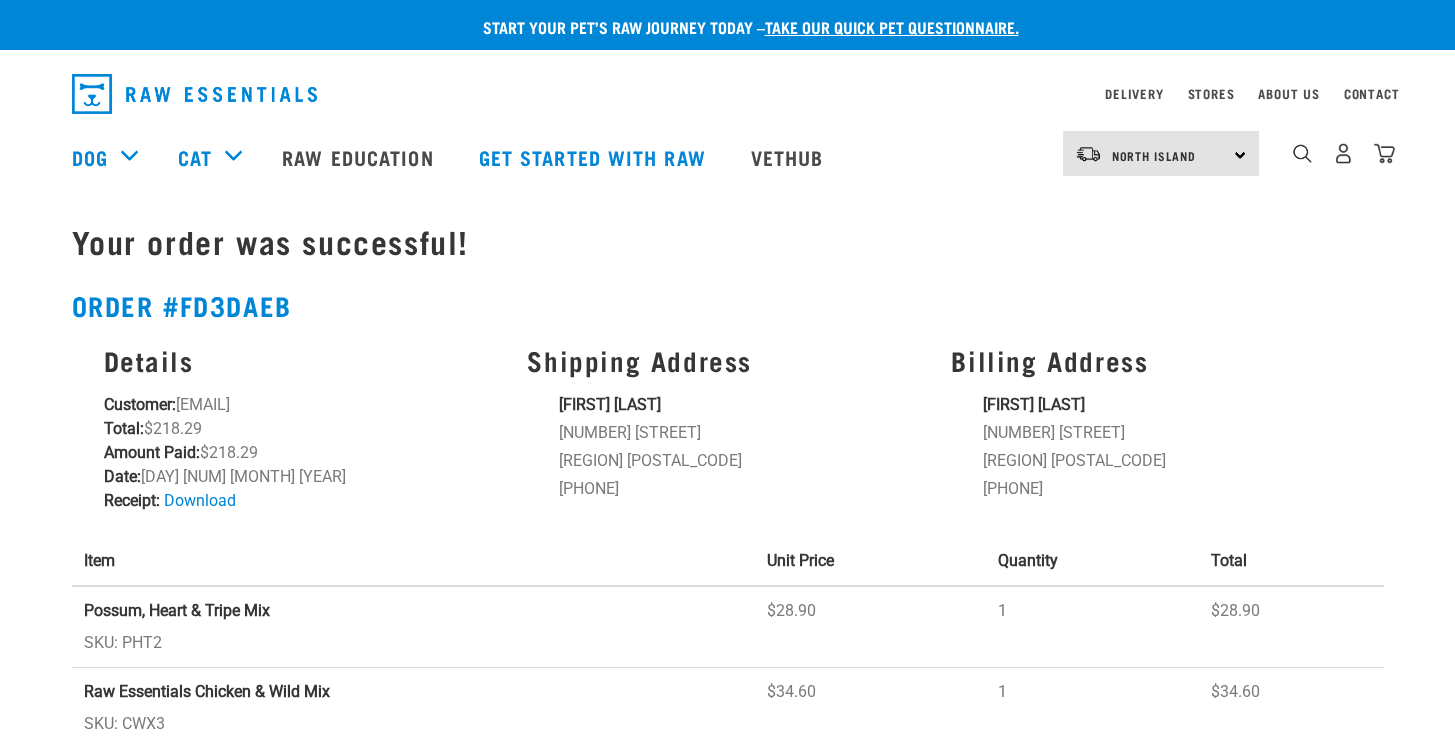 scroll, scrollTop: 0, scrollLeft: 0, axis: both 